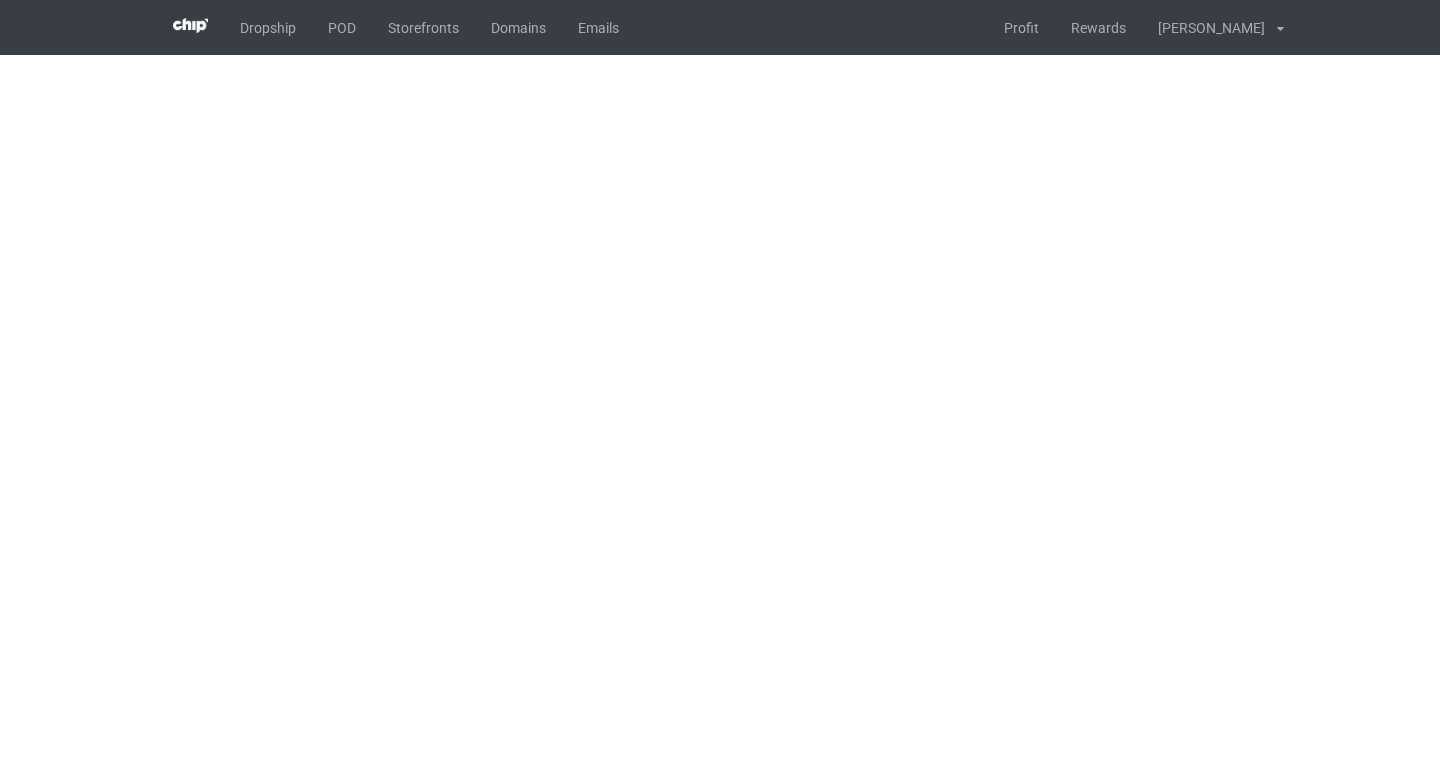scroll, scrollTop: 0, scrollLeft: 0, axis: both 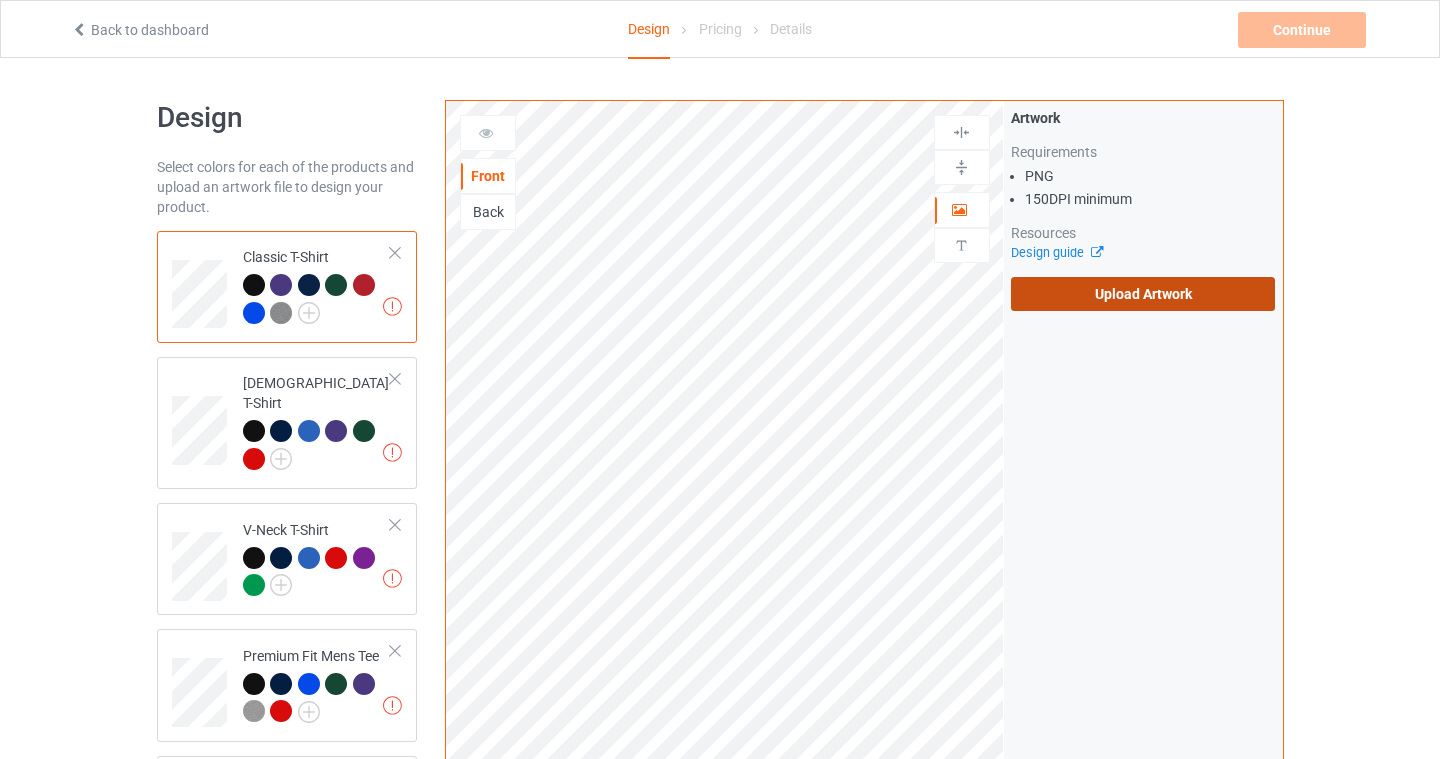 click on "Upload Artwork" at bounding box center [1143, 294] 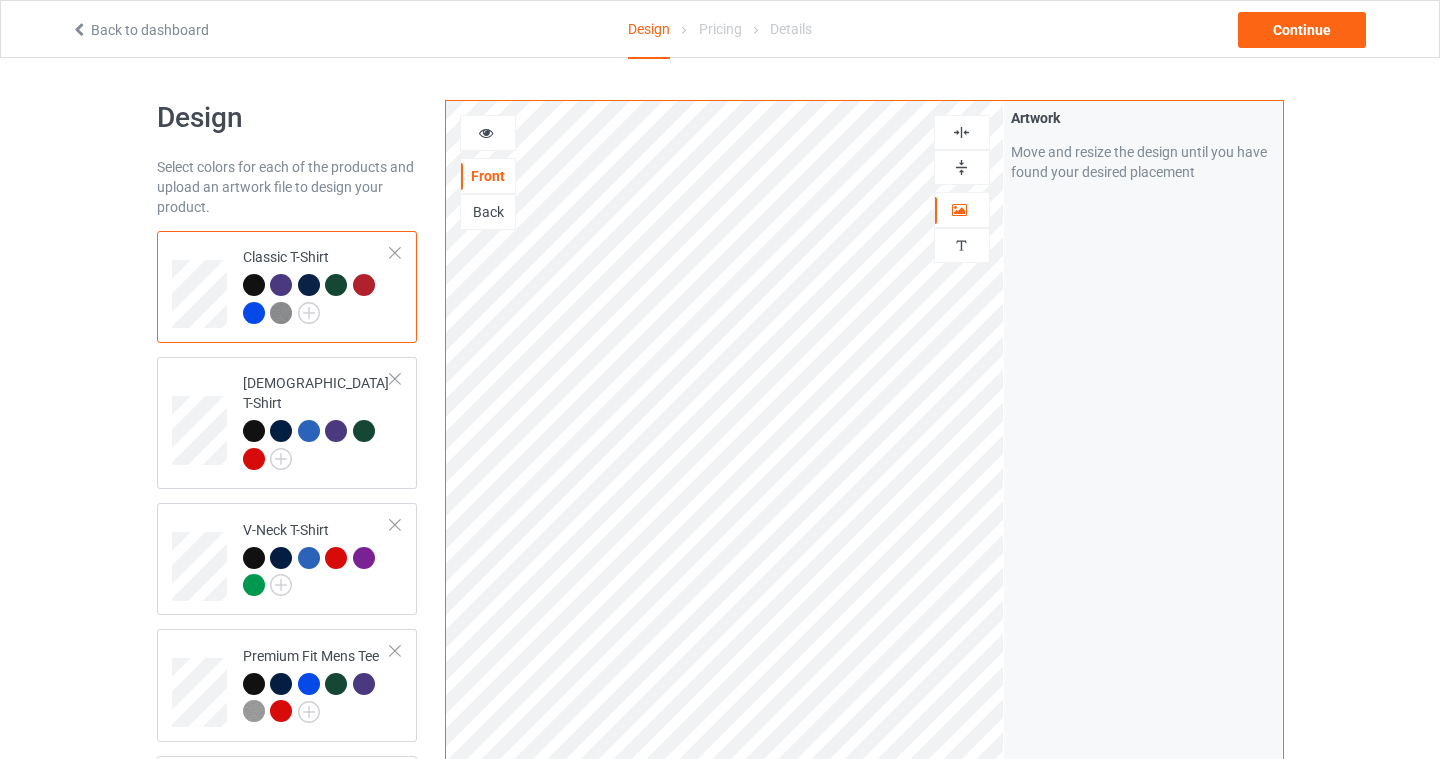 click at bounding box center (962, 132) 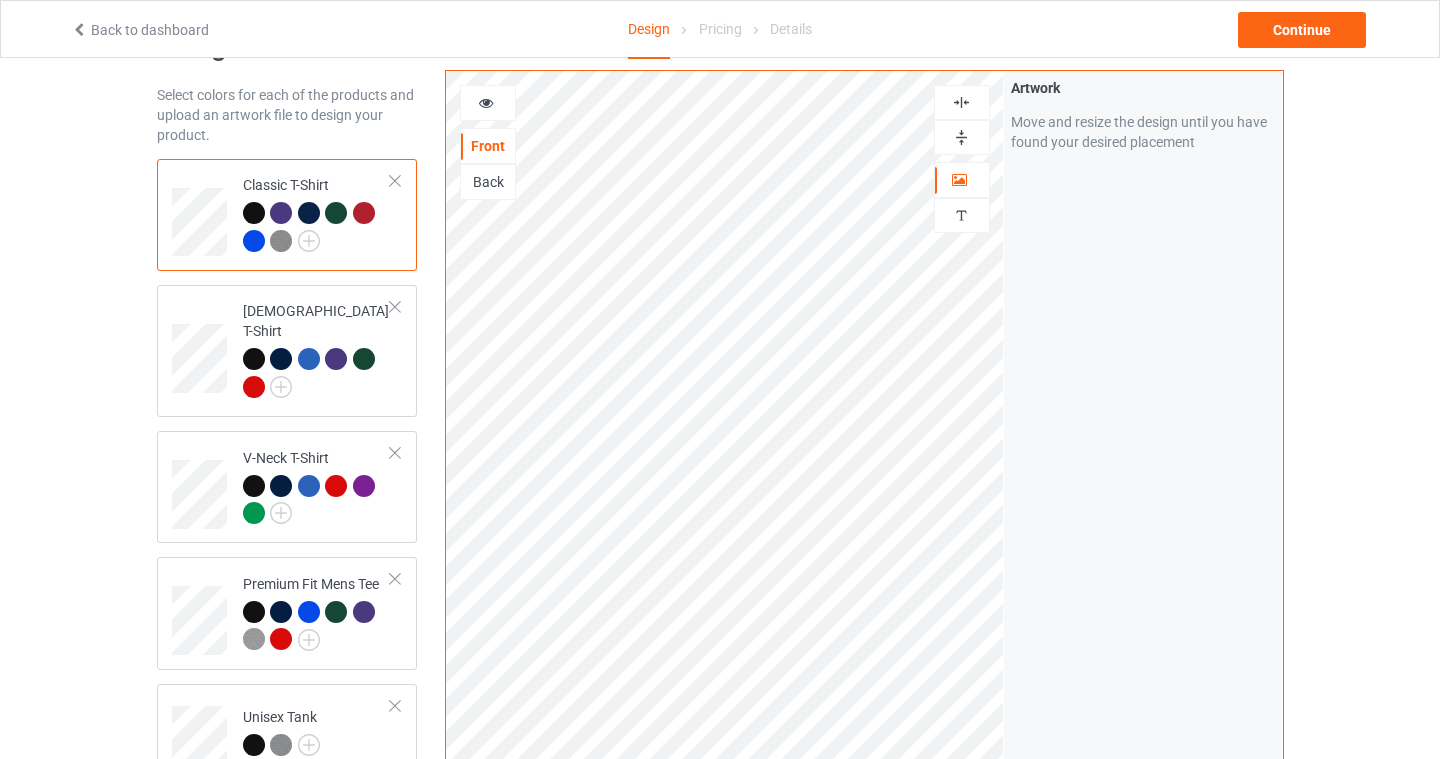 scroll, scrollTop: 0, scrollLeft: 0, axis: both 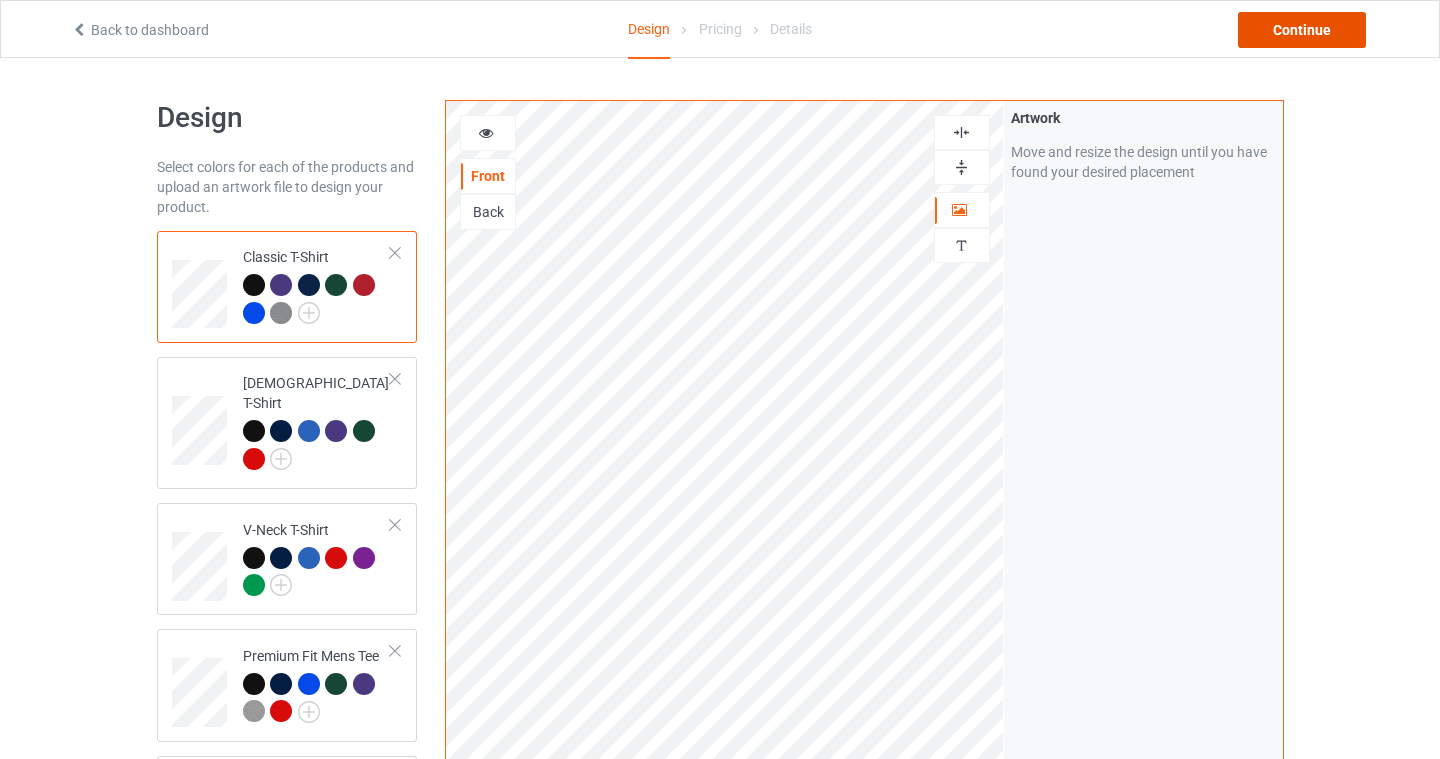 click on "Continue" at bounding box center (1302, 30) 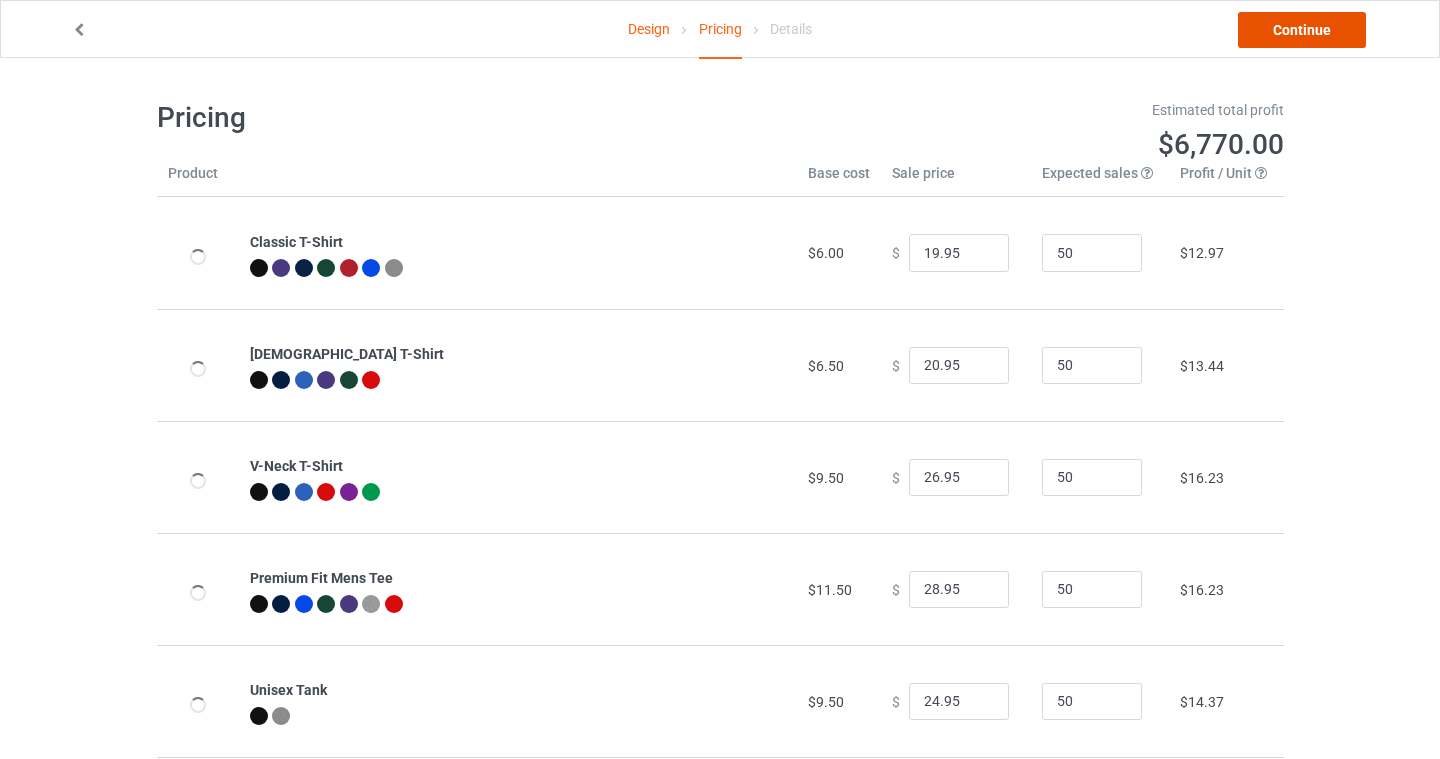 click on "Continue" at bounding box center [1302, 30] 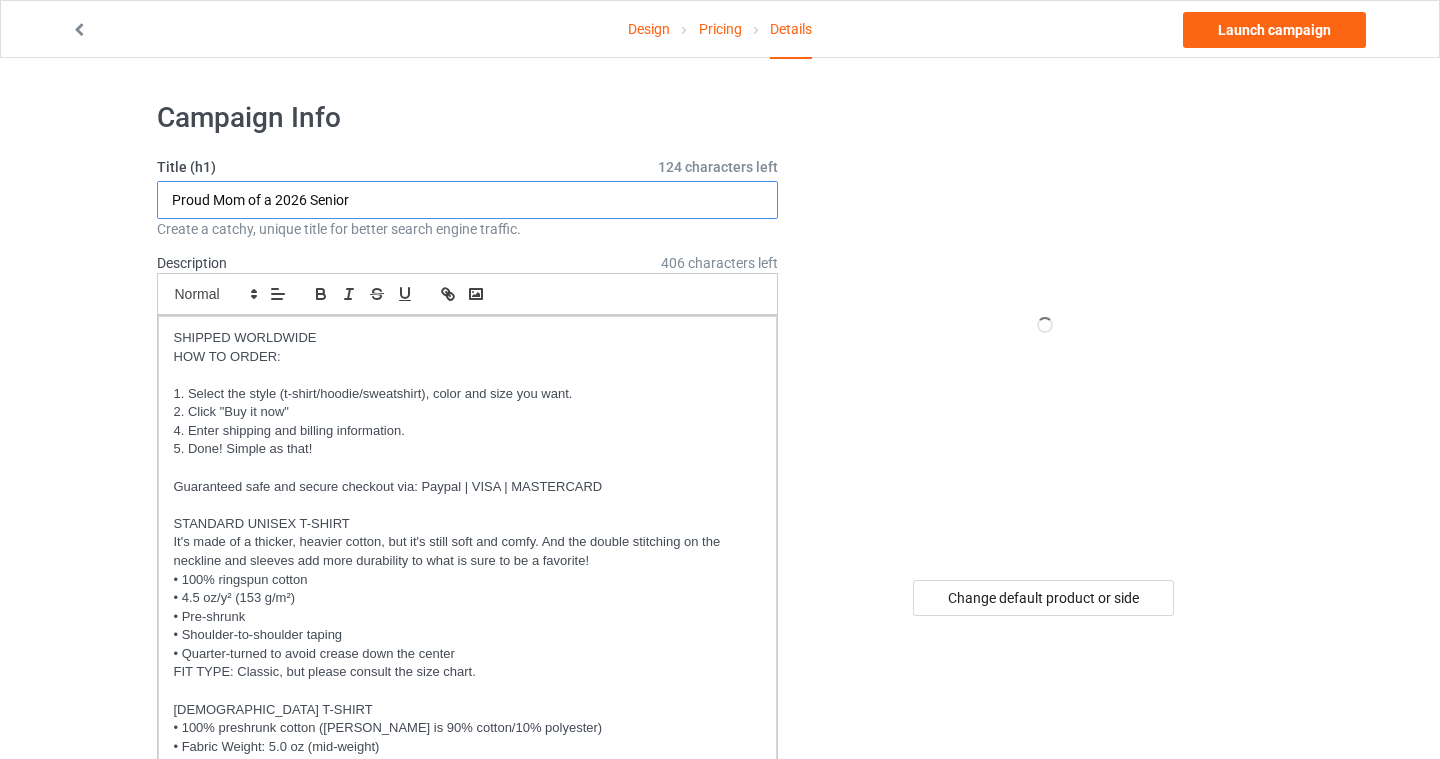 click on "Proud Mom of a 2026 Senior" at bounding box center [468, 200] 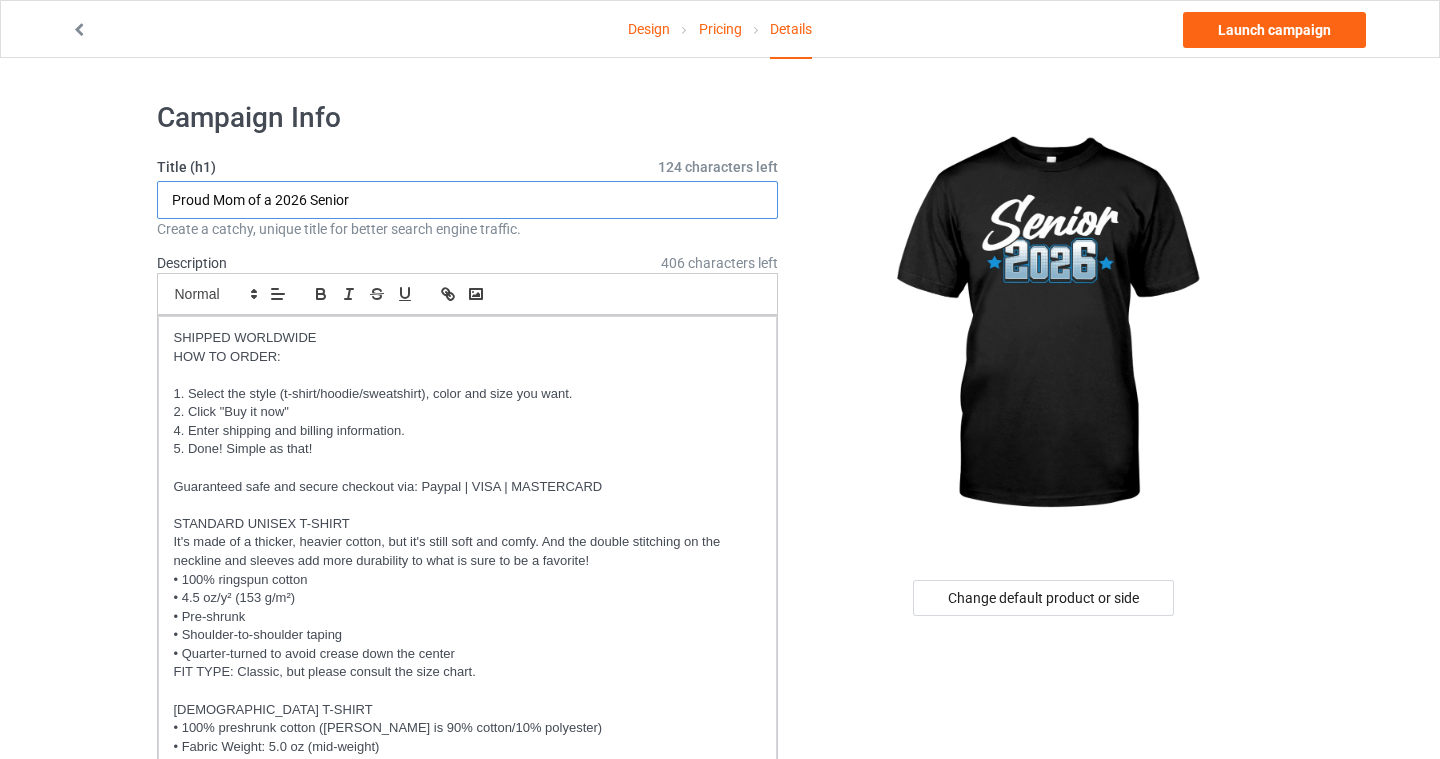 click on "Proud Mom of a 2026 Senior" at bounding box center (468, 200) 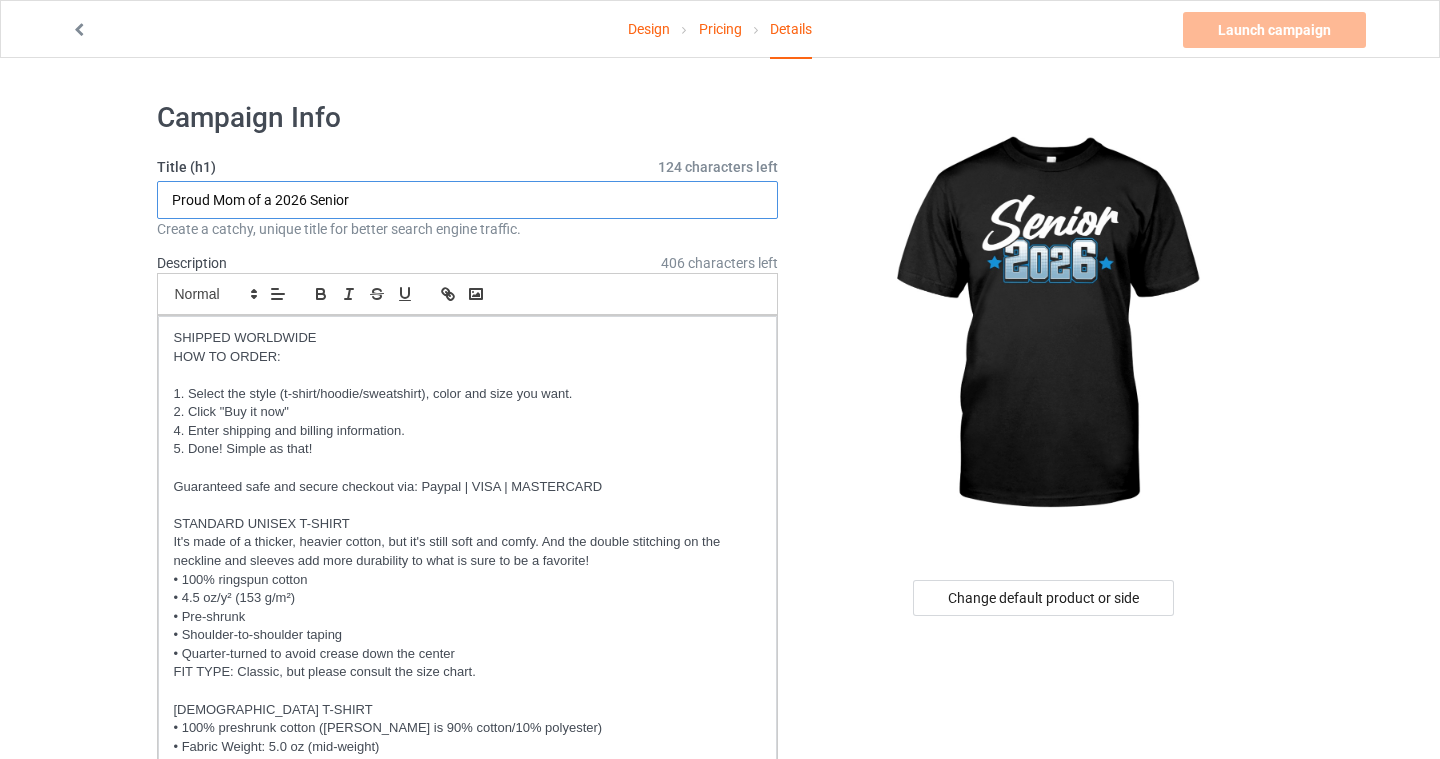 drag, startPoint x: 311, startPoint y: 201, endPoint x: 36, endPoint y: 188, distance: 275.3071 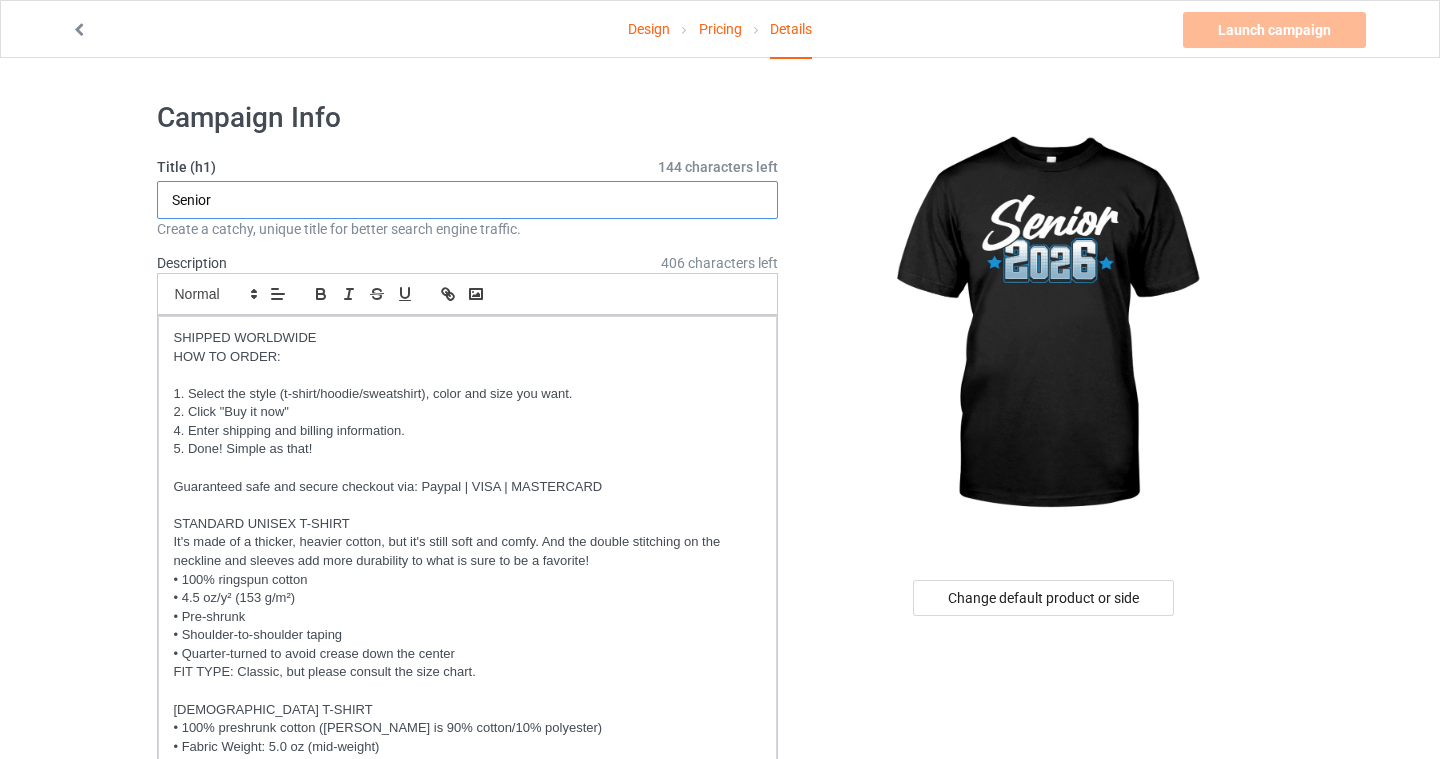 click on "Senior" at bounding box center [468, 200] 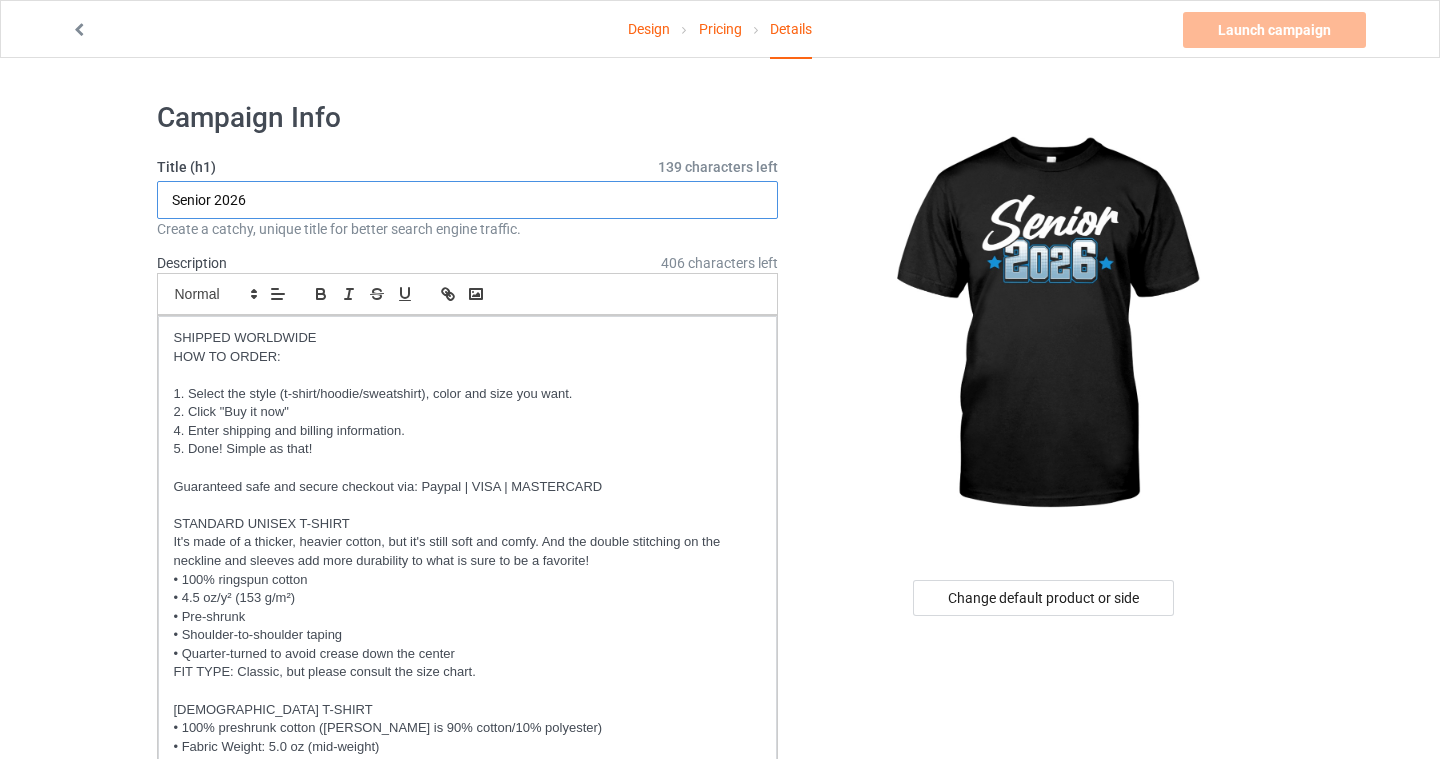 type on "Senior 2026" 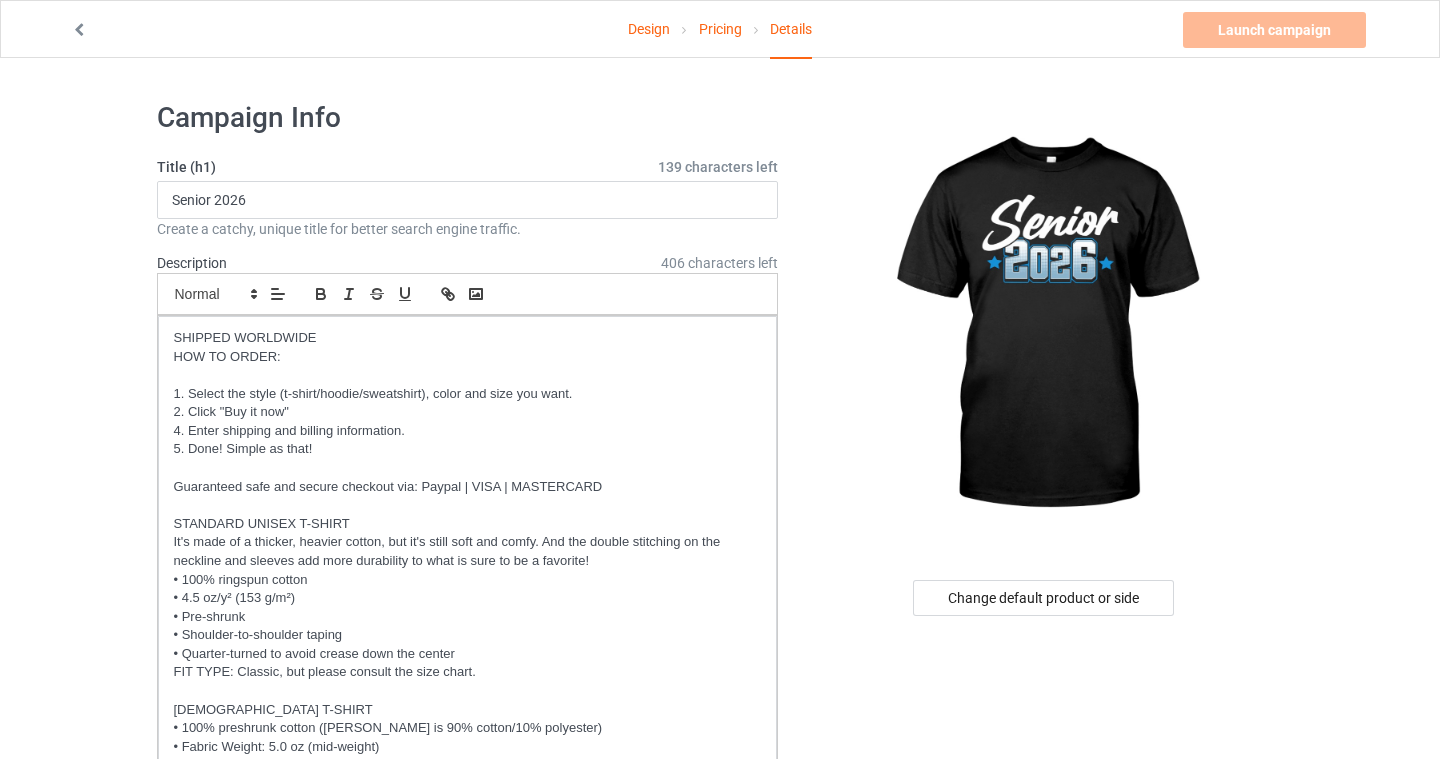 click on "Design Pricing Details Launch campaign Invalid campaign URL Campaign Info Title (h1) 139   characters left Senior 2026 Create a catchy, unique title for better search engine traffic. Description 406   characters left       Small Normal Large Big Huge                                                                                     SHIPPED WORLDWIDE HOW TO ORDER: 1. Select the style (t-shirt/hoodie/sweatshirt), color and size you want. 2. Click "Buy it now"  4. Enter shipping and billing information. 5. Done! Simple as that! Guaranteed safe and secure checkout via: Paypal | VISA | MASTERCARD  STANDARD UNISEX T-SHIRT It's made of a thicker, heavier cotton, but it's still soft and comfy. And the double stitching on the neckline and sleeves add more durability to what is sure to be a favorite! • 100% ringspun cotton • 4.5 oz/y² (153 g/m²) • Pre-shrunk • Shoulder-to-shoulder taping • Quarter-turned to avoid crease down the center FIT TYPE: Classic, but please consult the size chart. LADIES T-SHIRT" at bounding box center (720, 1649) 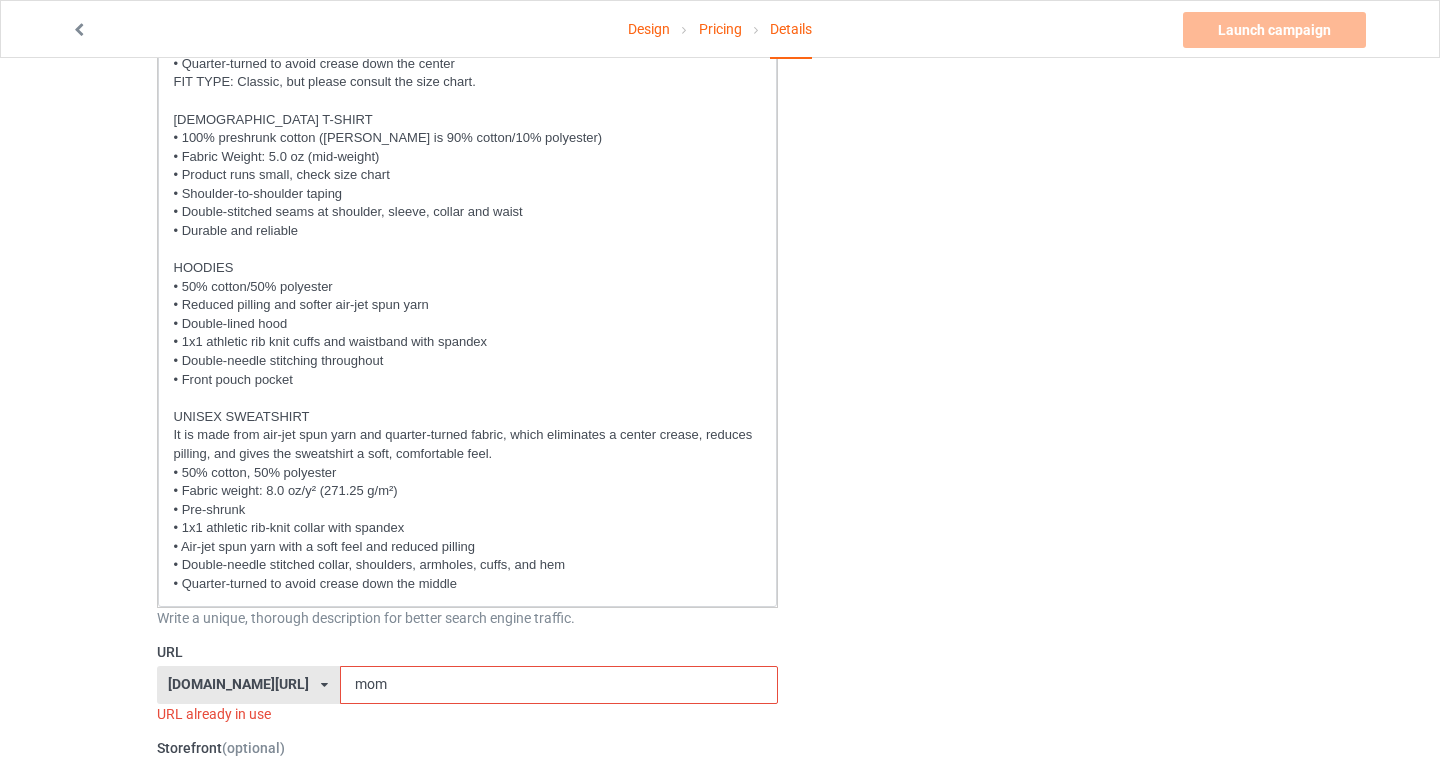 scroll, scrollTop: 881, scrollLeft: 0, axis: vertical 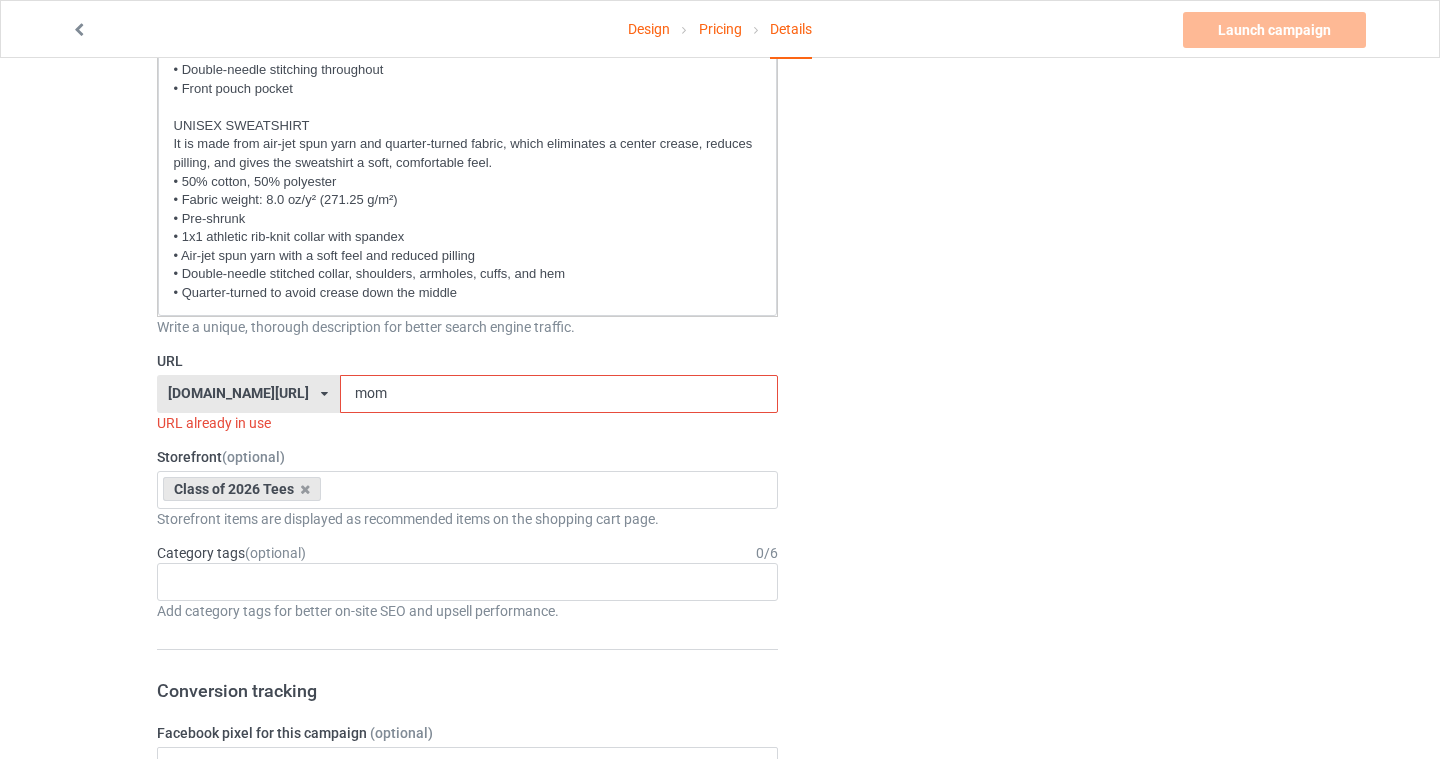 click on "mom" at bounding box center (559, 394) 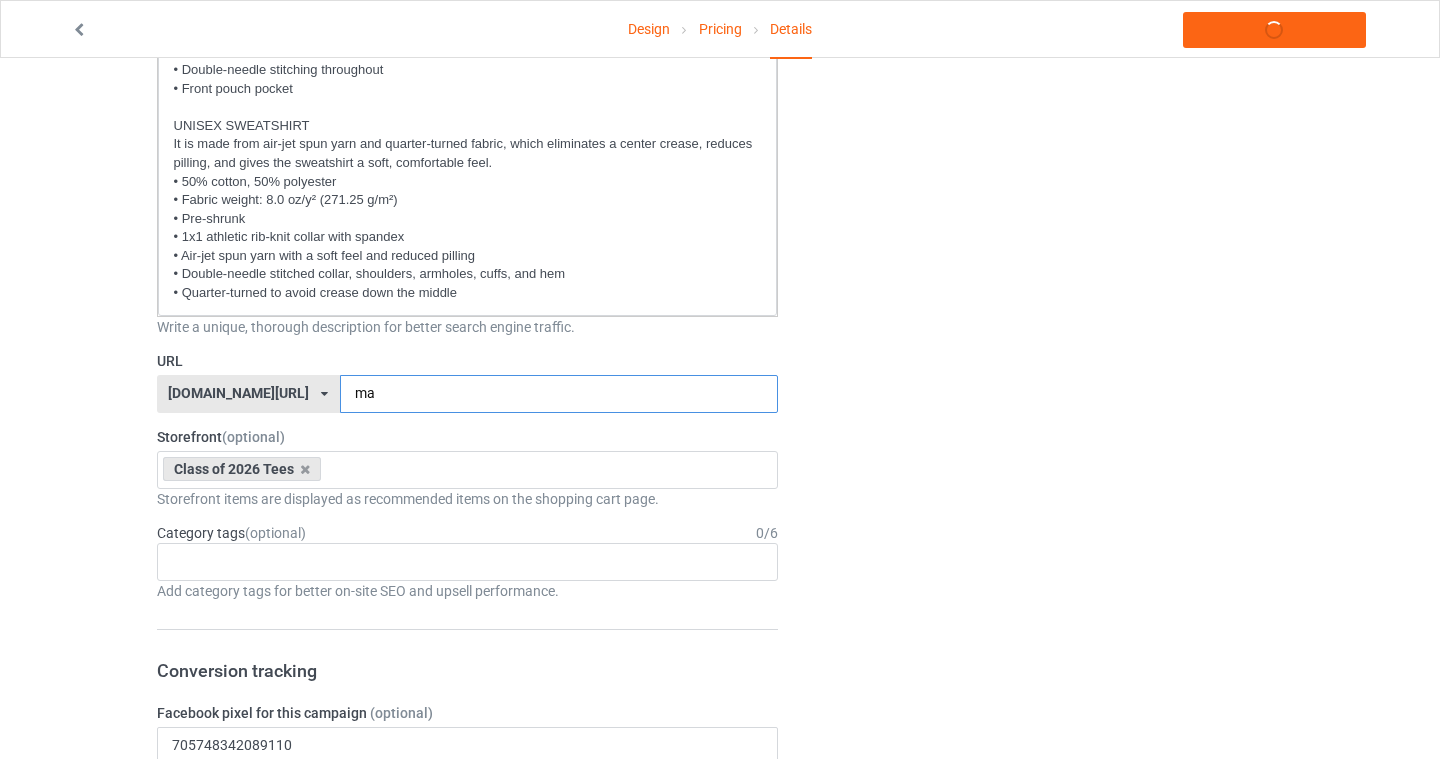 type on "m" 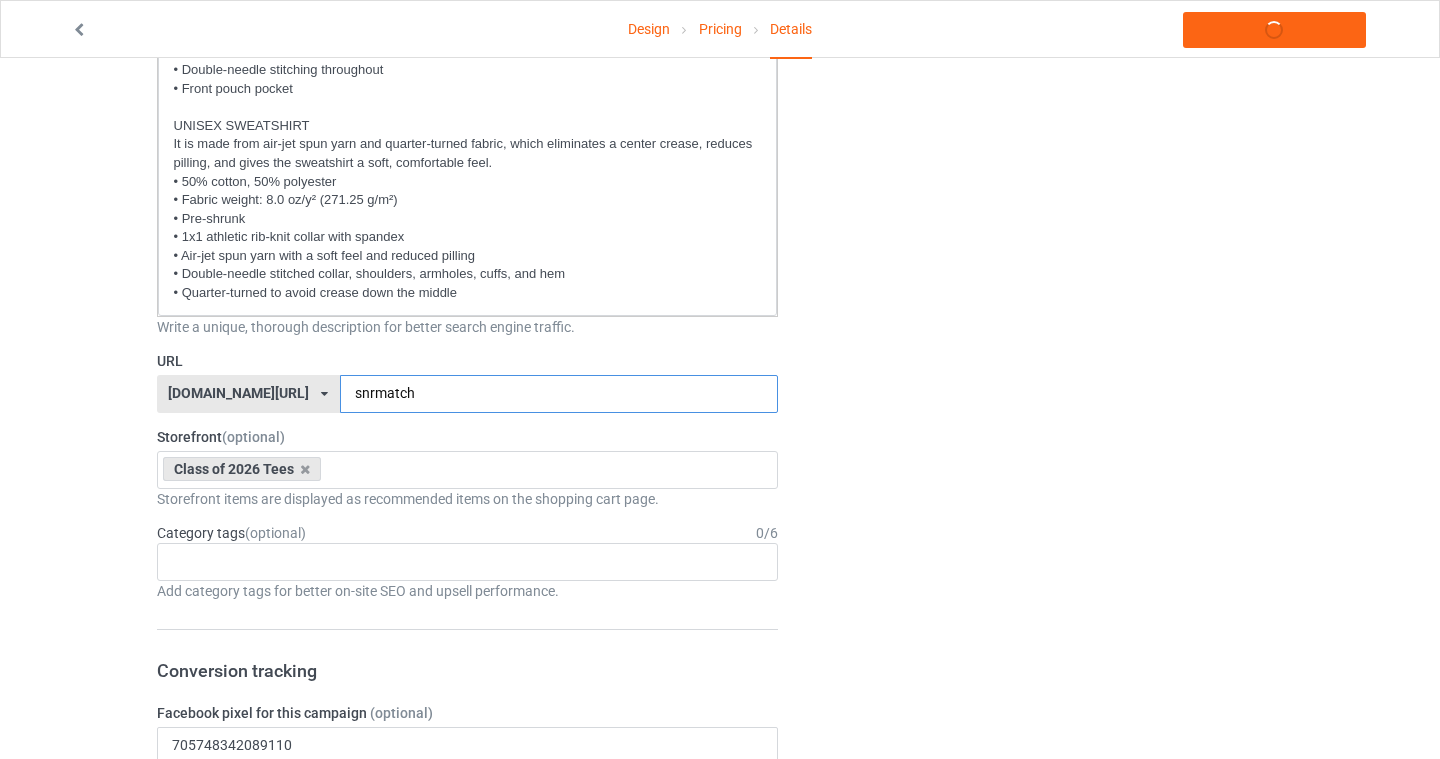 type on "snrmatch" 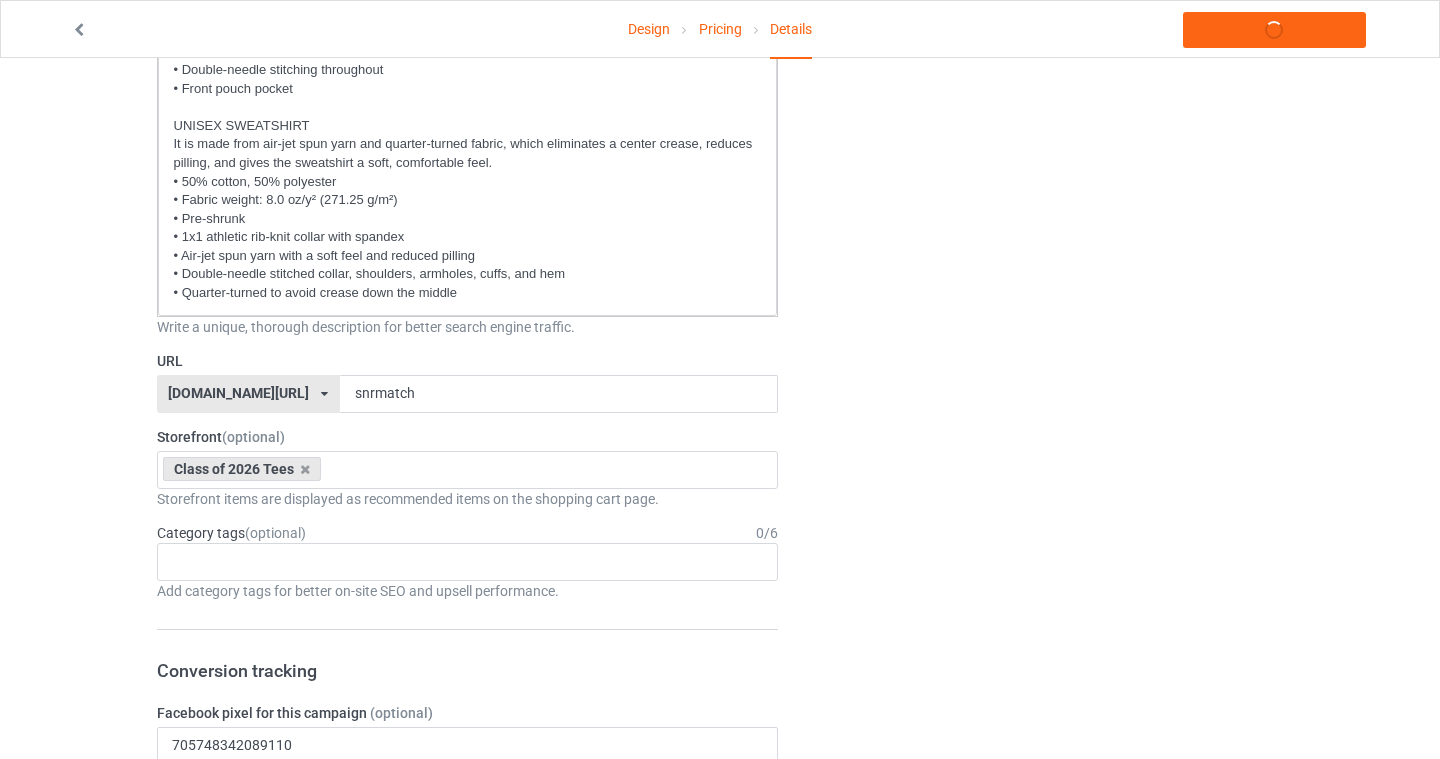 click on "Design Pricing Details Launch campaign Campaign Info Title (h1) 139   characters left Senior 2026 Create a catchy, unique title for better search engine traffic. Description 406   characters left       Small Normal Large Big Huge                                                                                     SHIPPED WORLDWIDE HOW TO ORDER: 1. Select the style (t-shirt/hoodie/sweatshirt), color and size you want. 2. Click "Buy it now"  4. Enter shipping and billing information. 5. Done! Simple as that! Guaranteed safe and secure checkout via: Paypal | VISA | MASTERCARD  STANDARD UNISEX T-SHIRT It's made of a thicker, heavier cotton, but it's still soft and comfy. And the double stitching on the neckline and sleeves add more durability to what is sure to be a favorite! • 100% ringspun cotton • 4.5 oz/y² (153 g/m²) • Pre-shrunk • Shoulder-to-shoulder taping • Quarter-turned to avoid crease down the center FIT TYPE: Classic, but please consult the size chart. LADIES T-SHIRT HOODIES URL snrmatch" at bounding box center (720, 758) 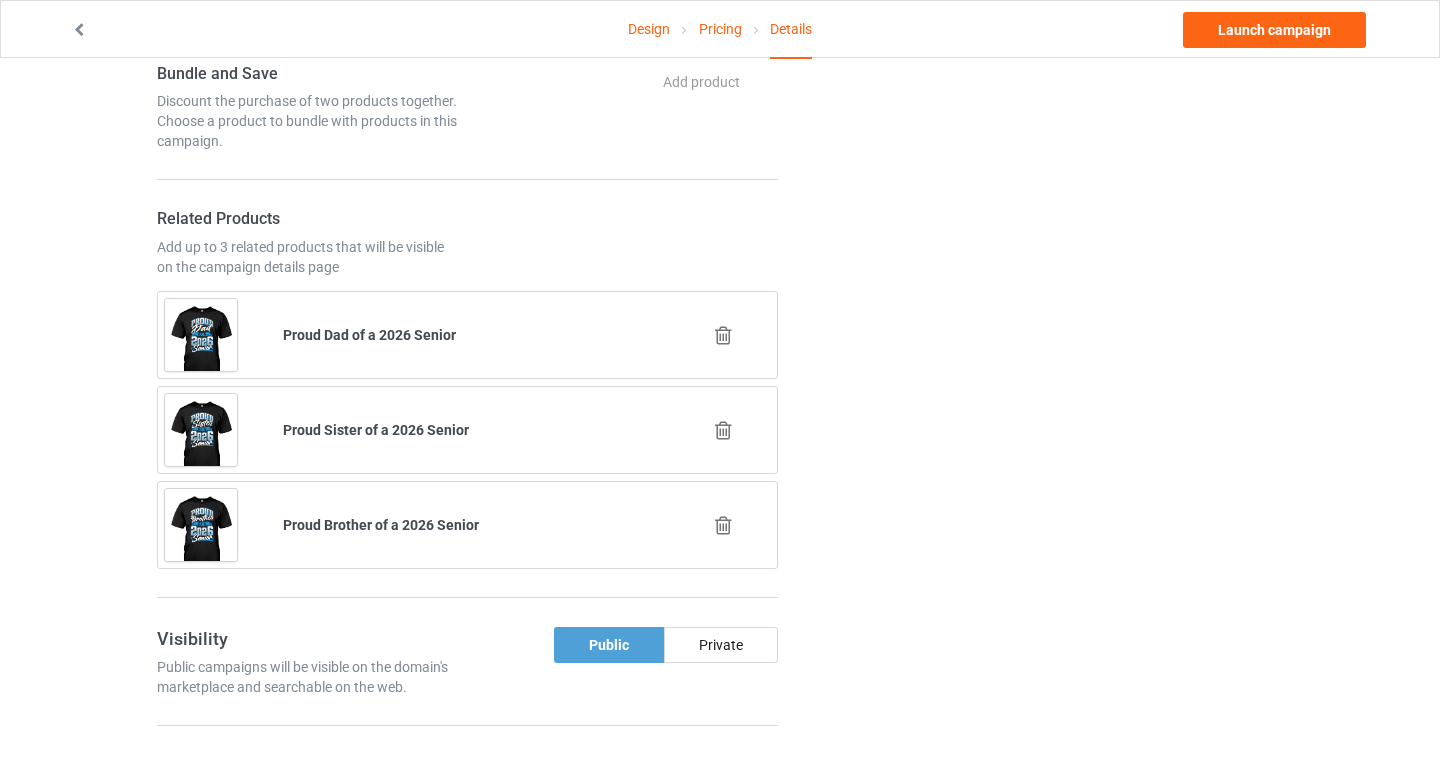 scroll, scrollTop: 1872, scrollLeft: 0, axis: vertical 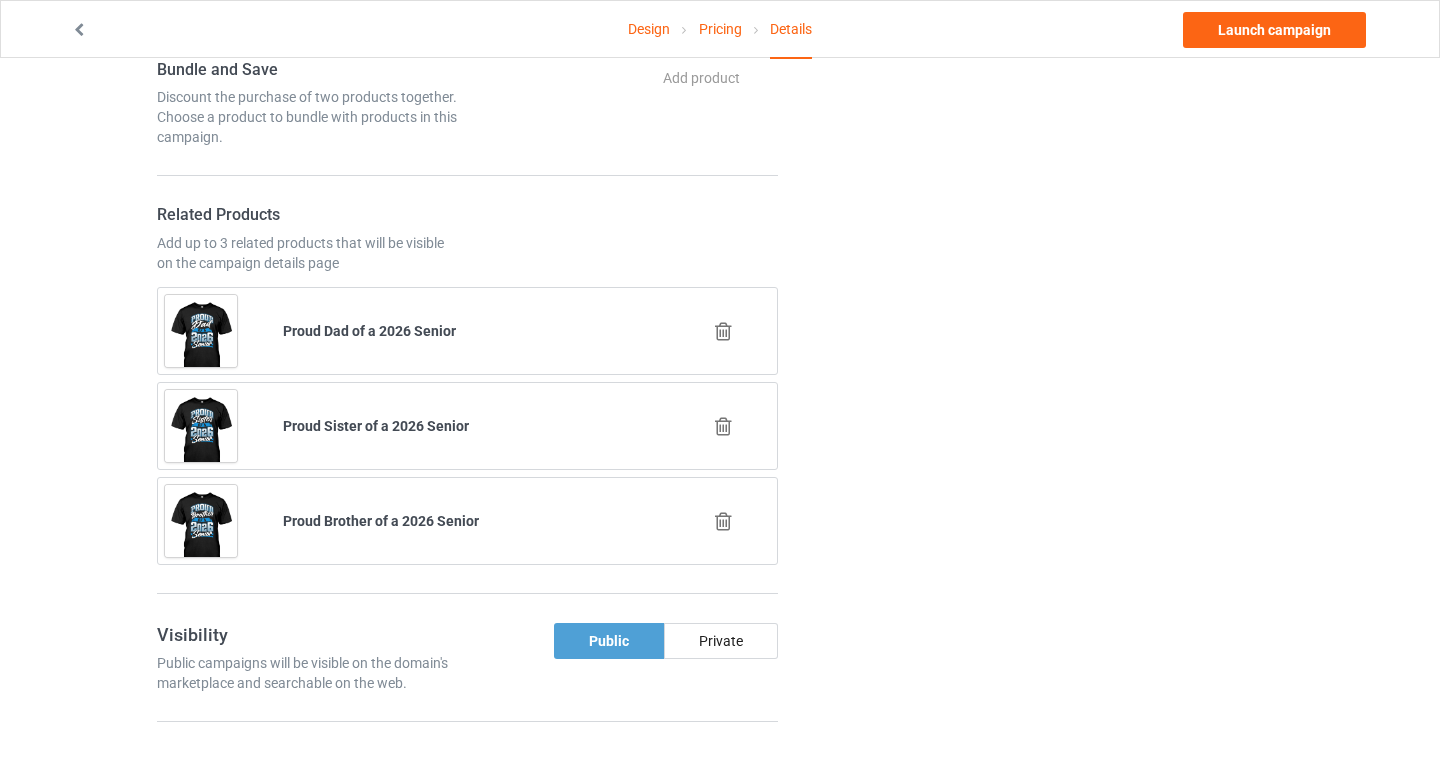 click at bounding box center [723, 521] 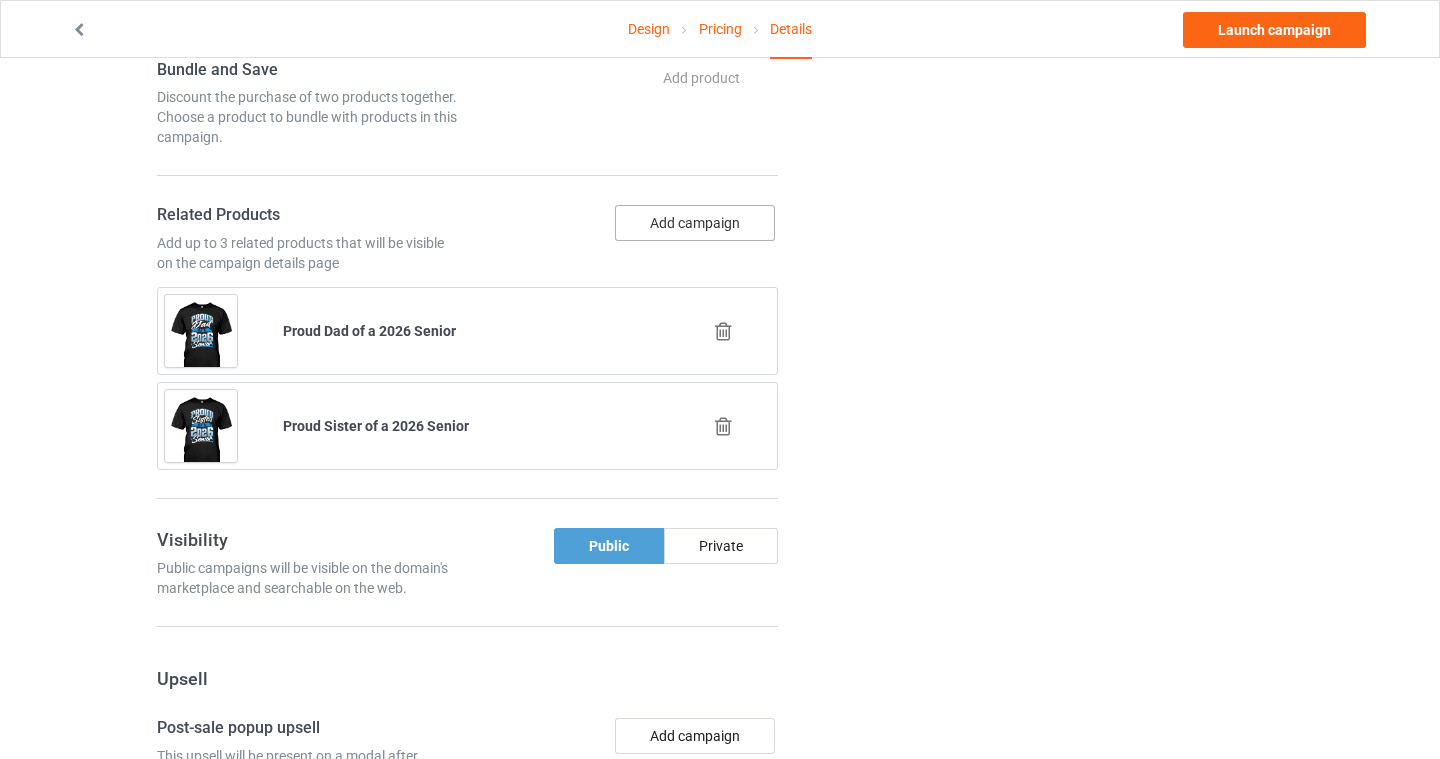 click on "Add campaign" at bounding box center (695, 223) 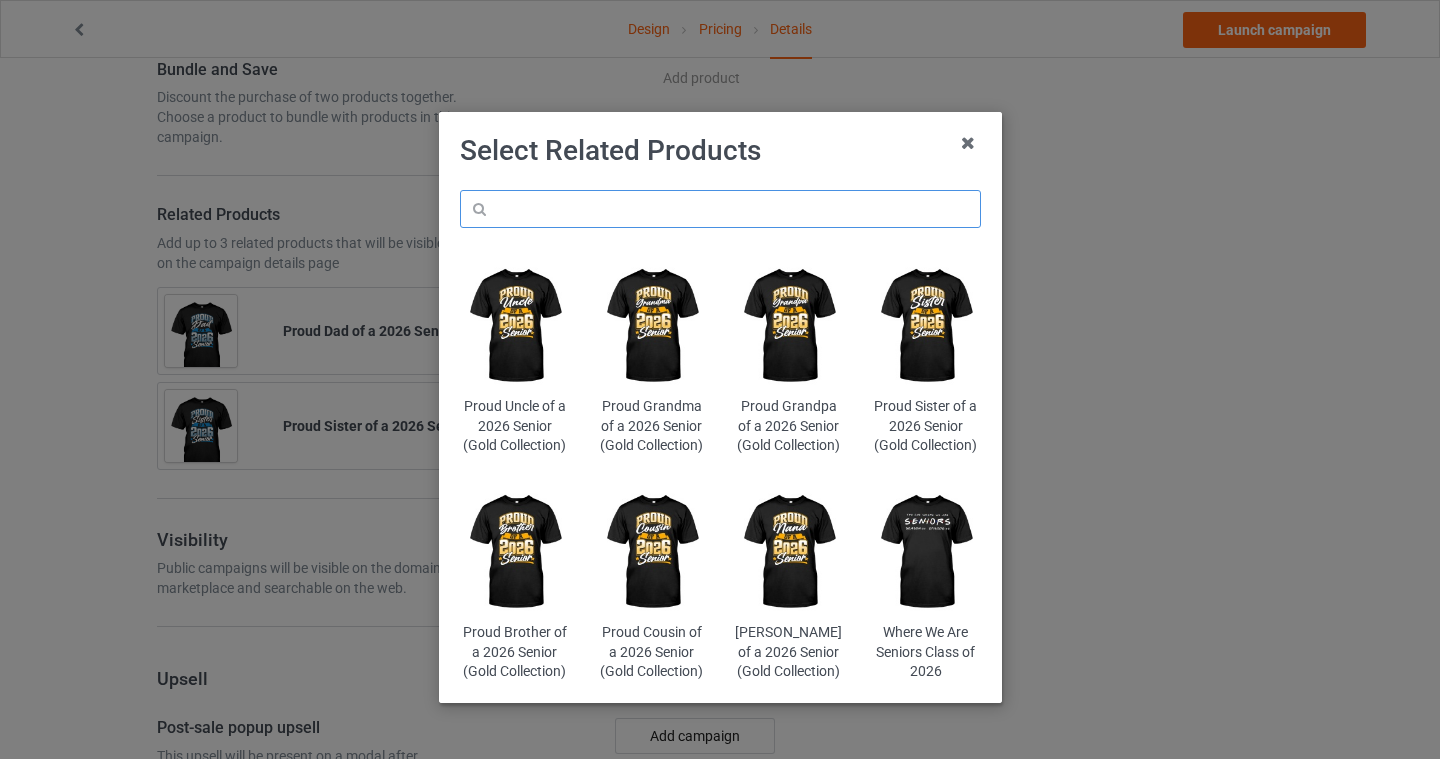 click at bounding box center (720, 209) 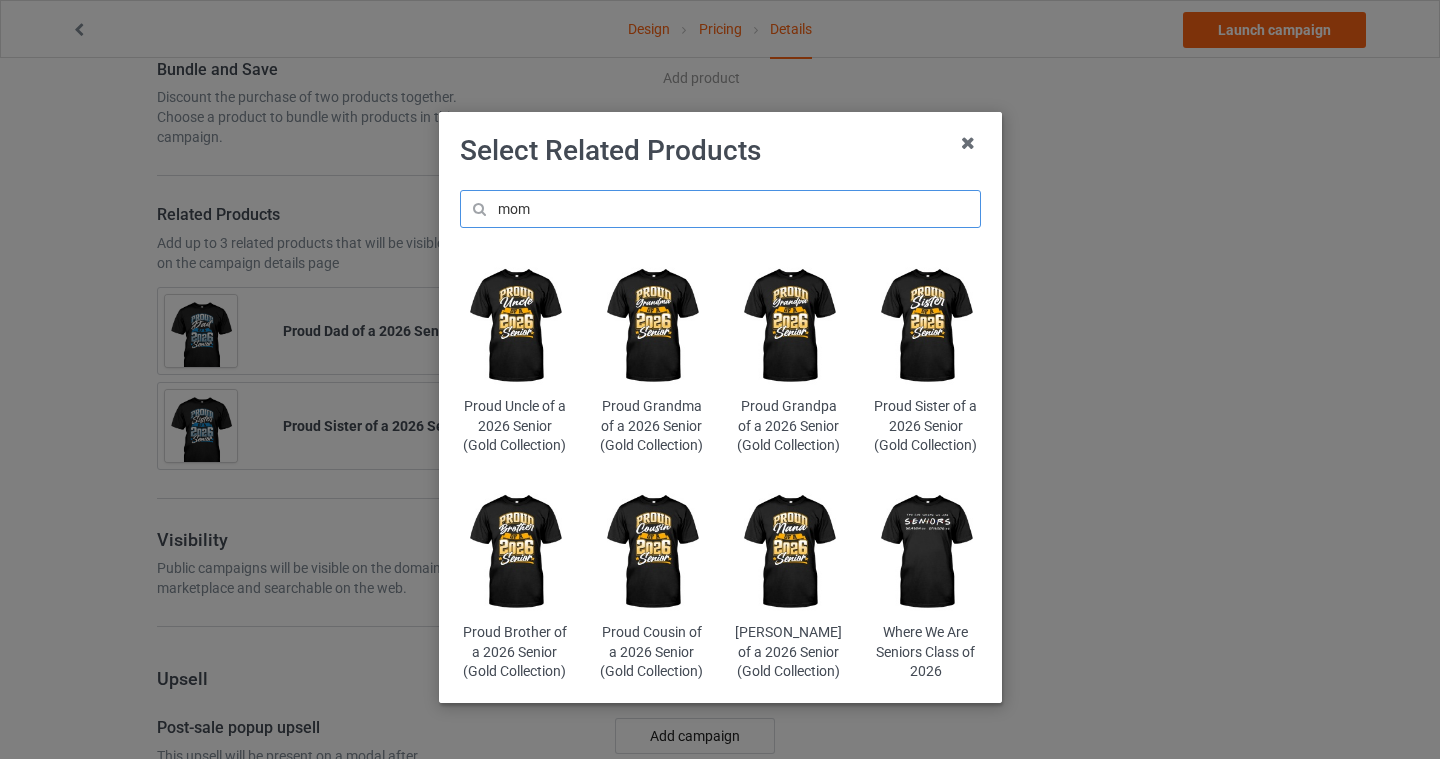 type on "mom" 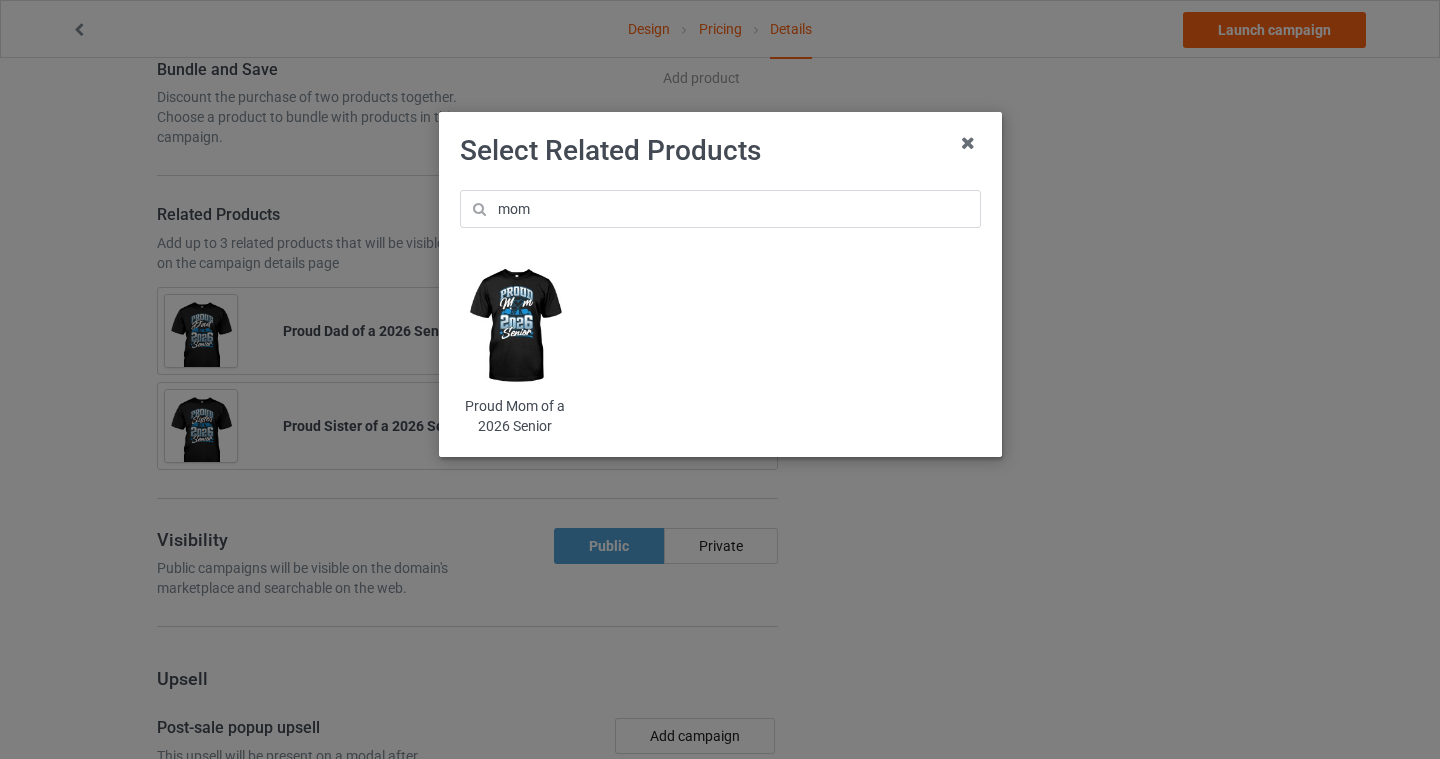 click at bounding box center [514, 326] 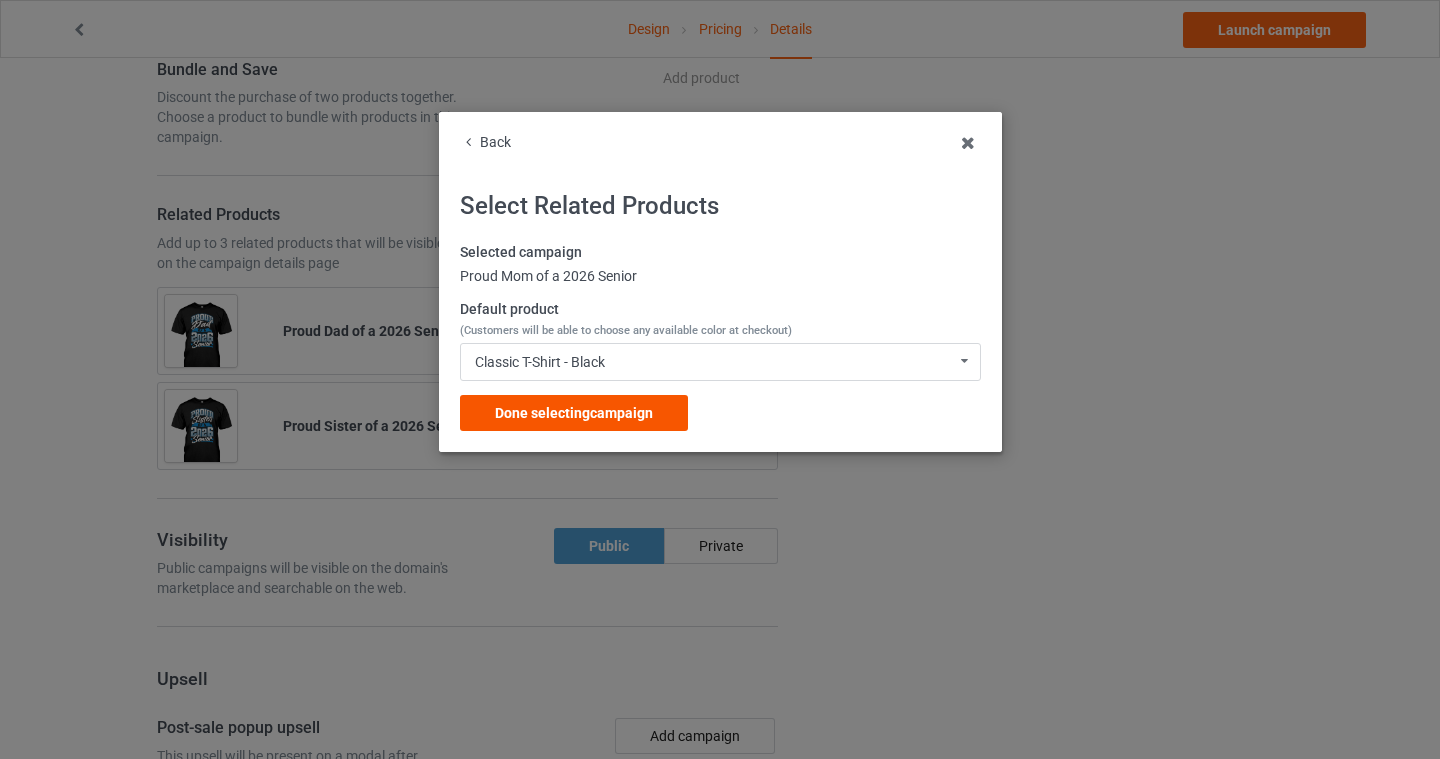 click on "Done selecting  campaign" at bounding box center (574, 413) 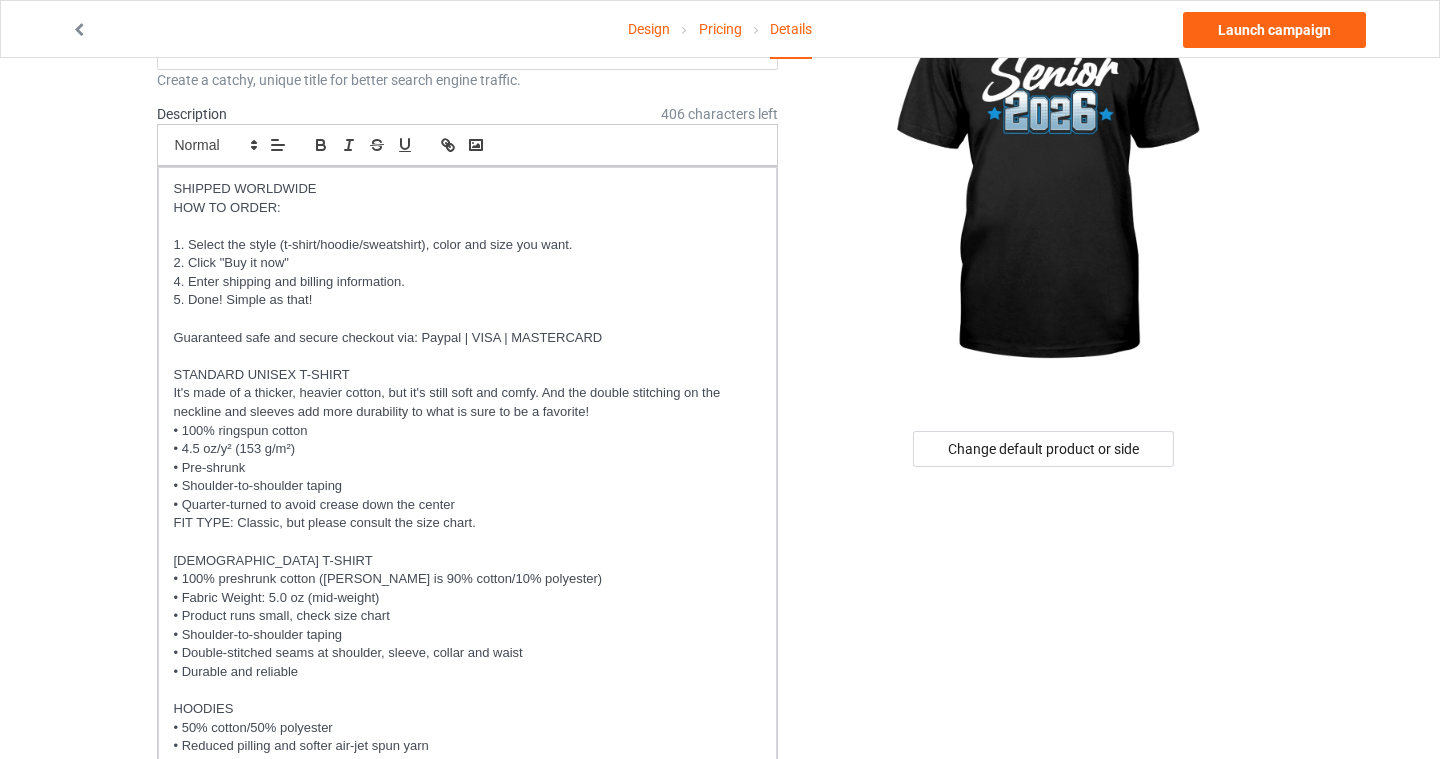 scroll, scrollTop: 0, scrollLeft: 0, axis: both 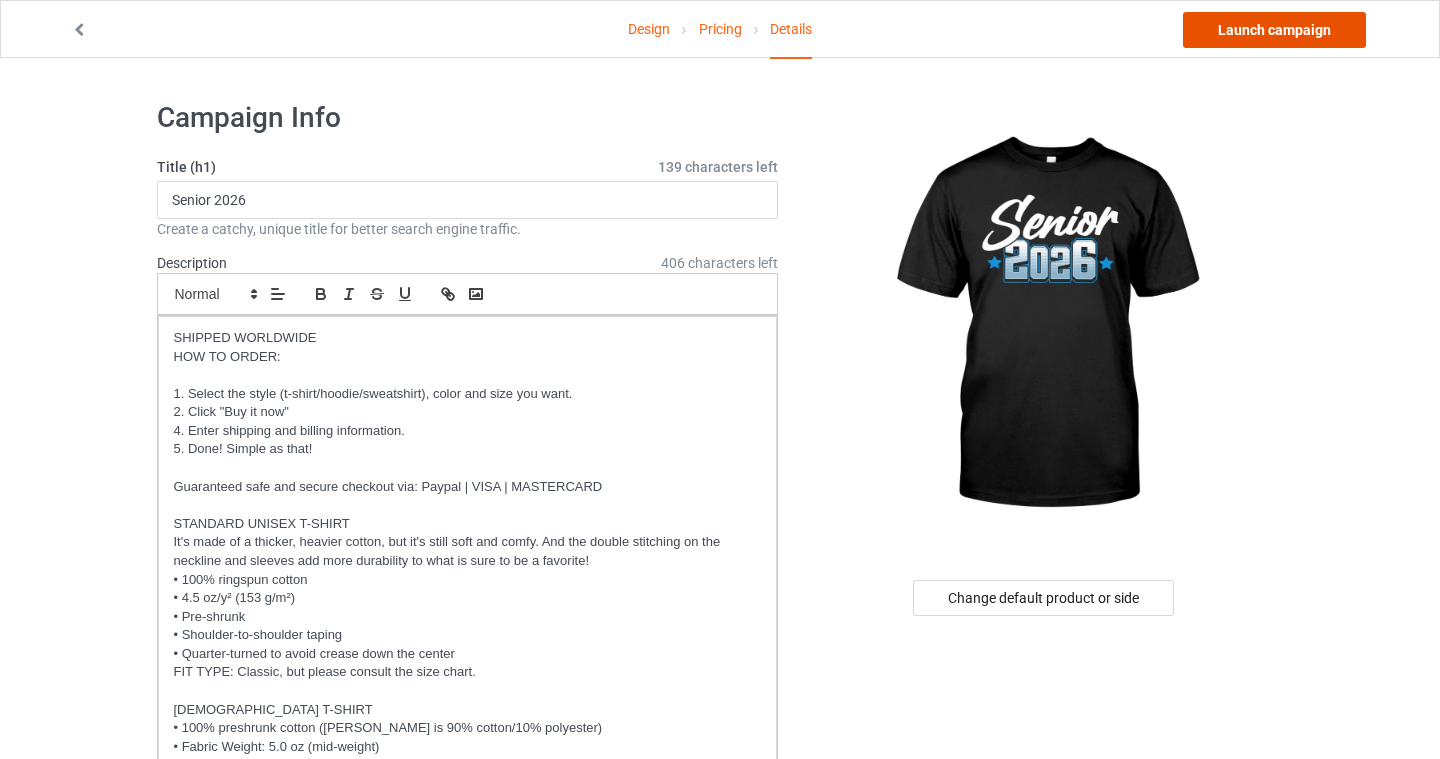 click on "Launch campaign" at bounding box center [1274, 30] 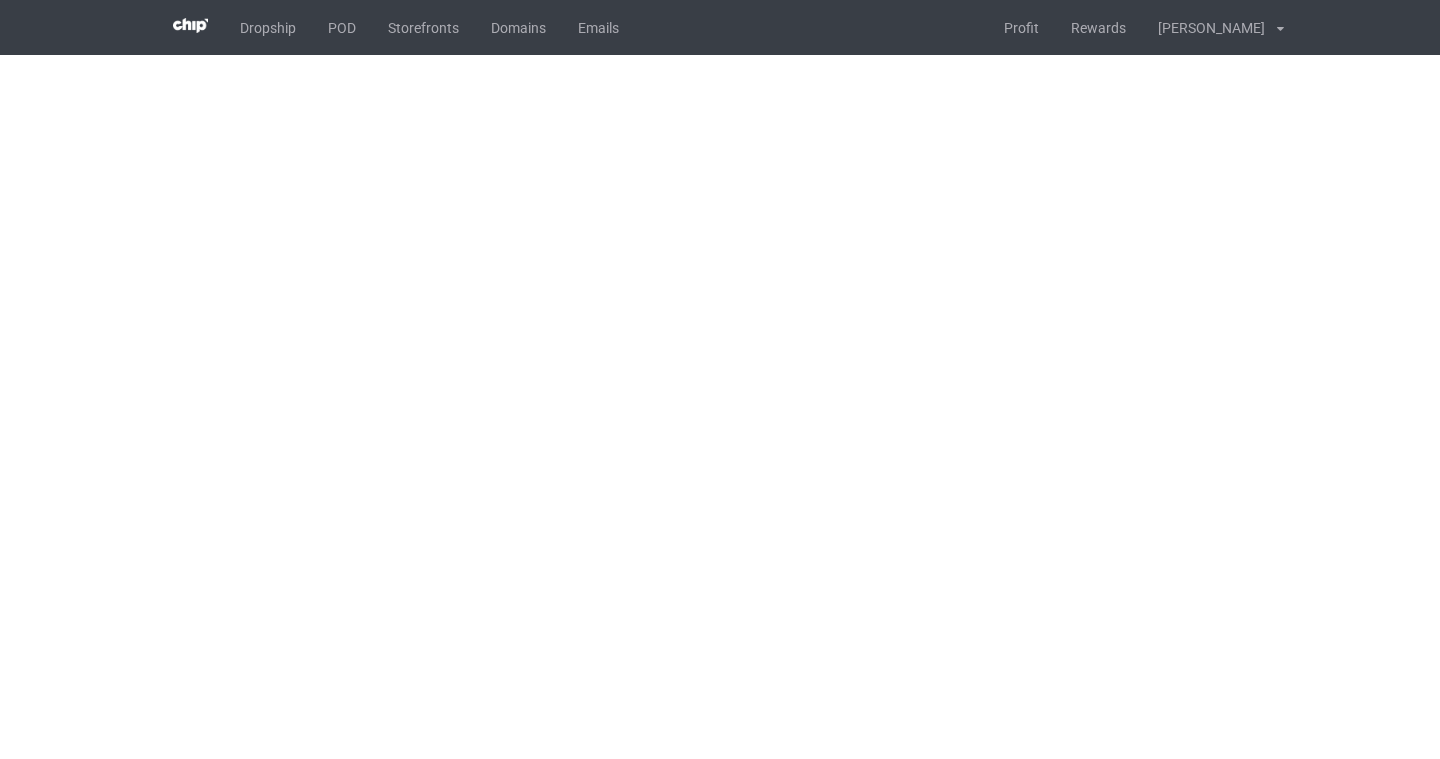 scroll, scrollTop: 0, scrollLeft: 0, axis: both 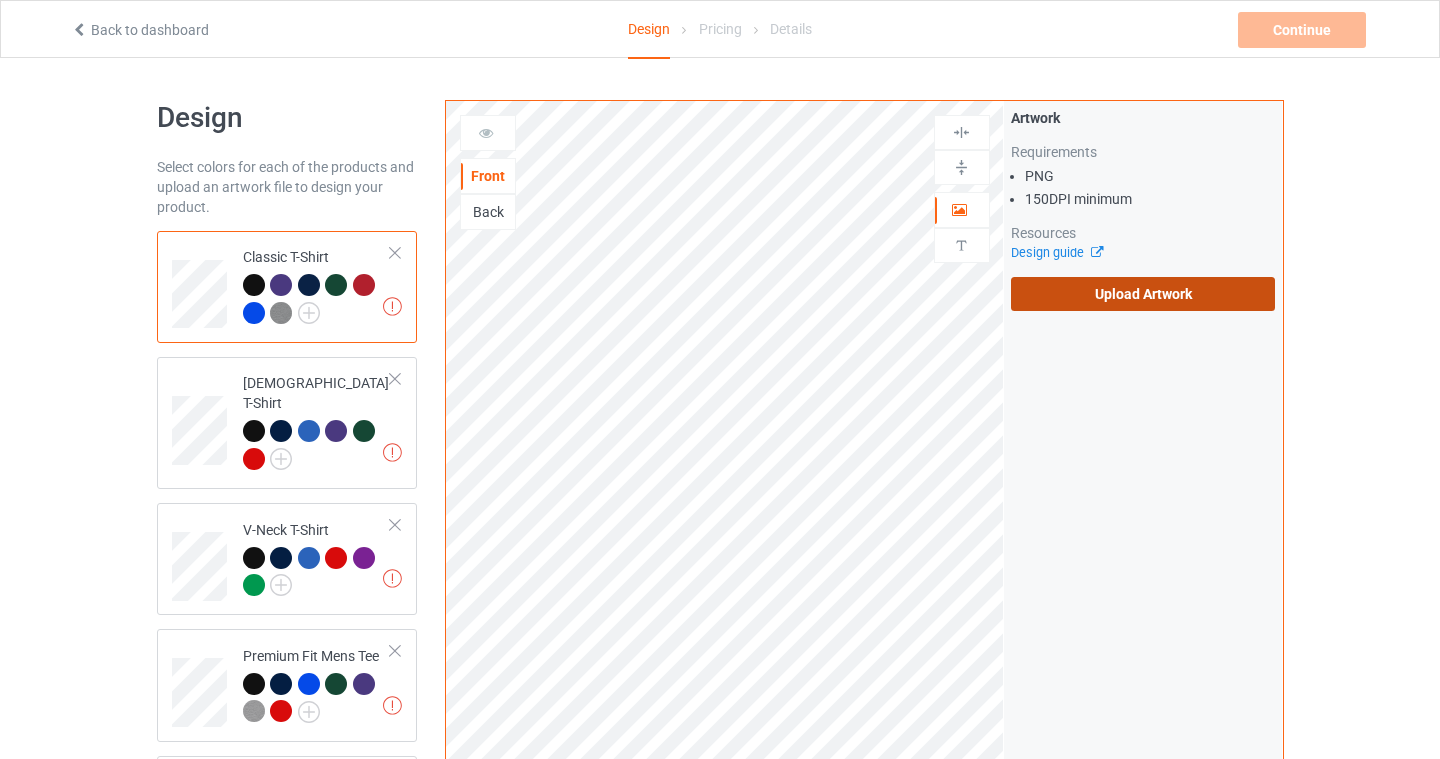 click on "Upload Artwork" at bounding box center (1143, 294) 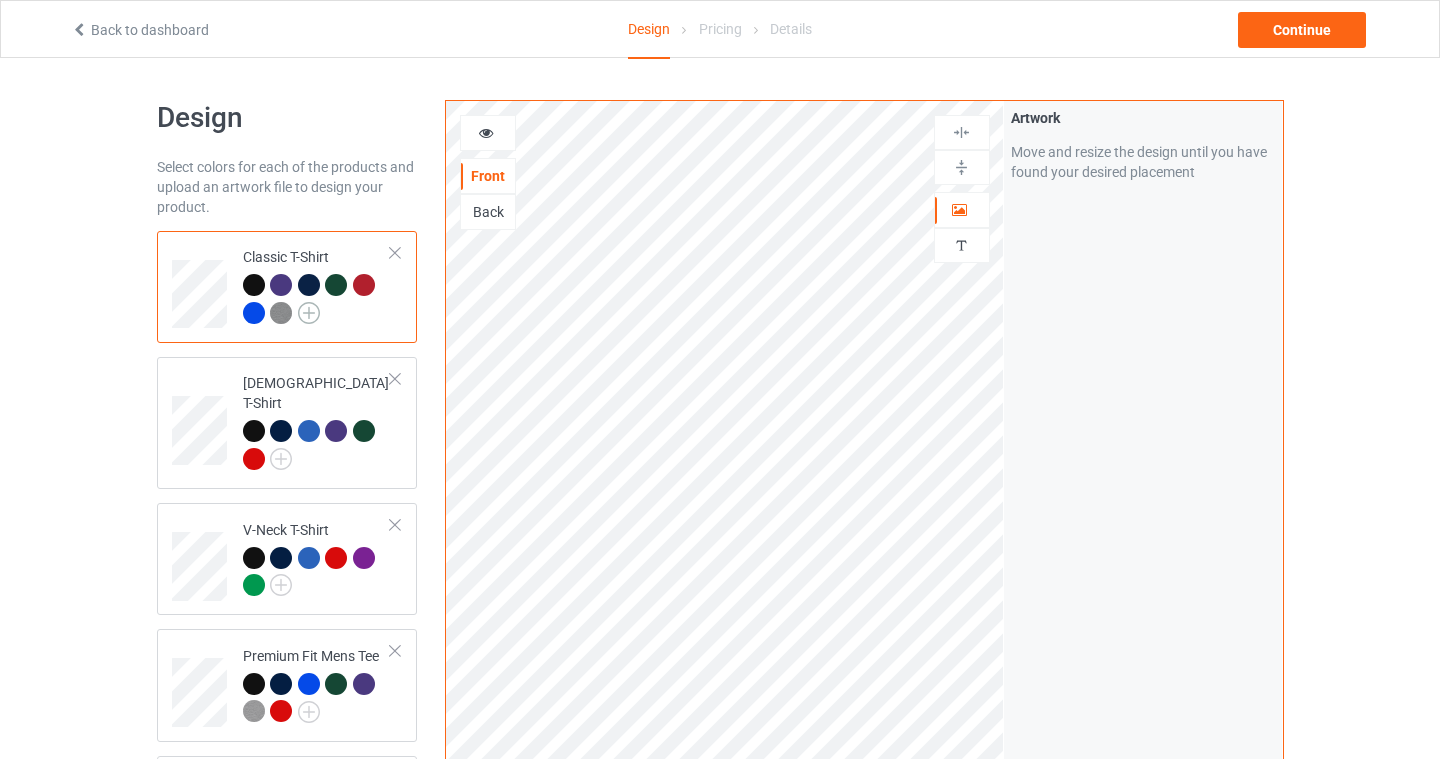 click at bounding box center [309, 313] 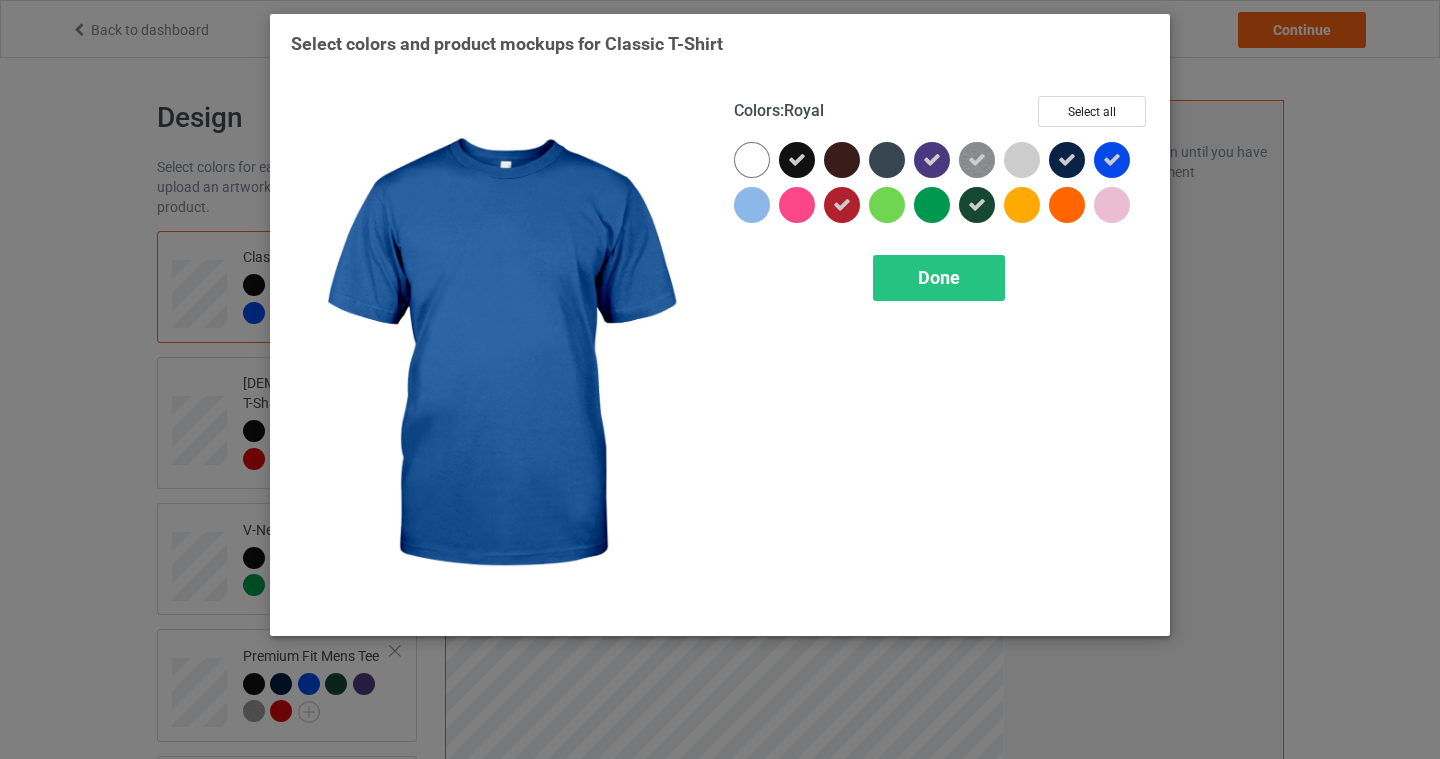 click at bounding box center (1112, 160) 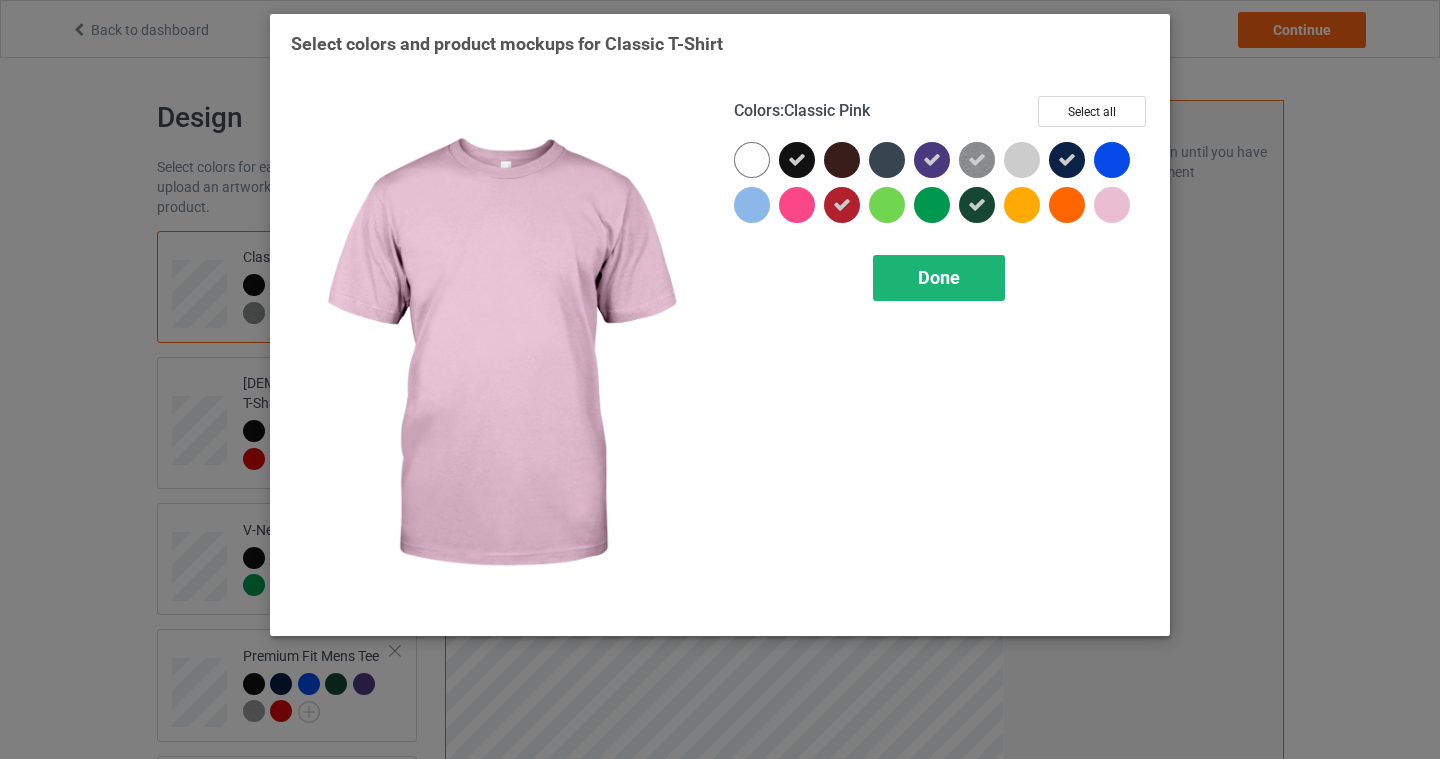 click on "Done" at bounding box center [939, 278] 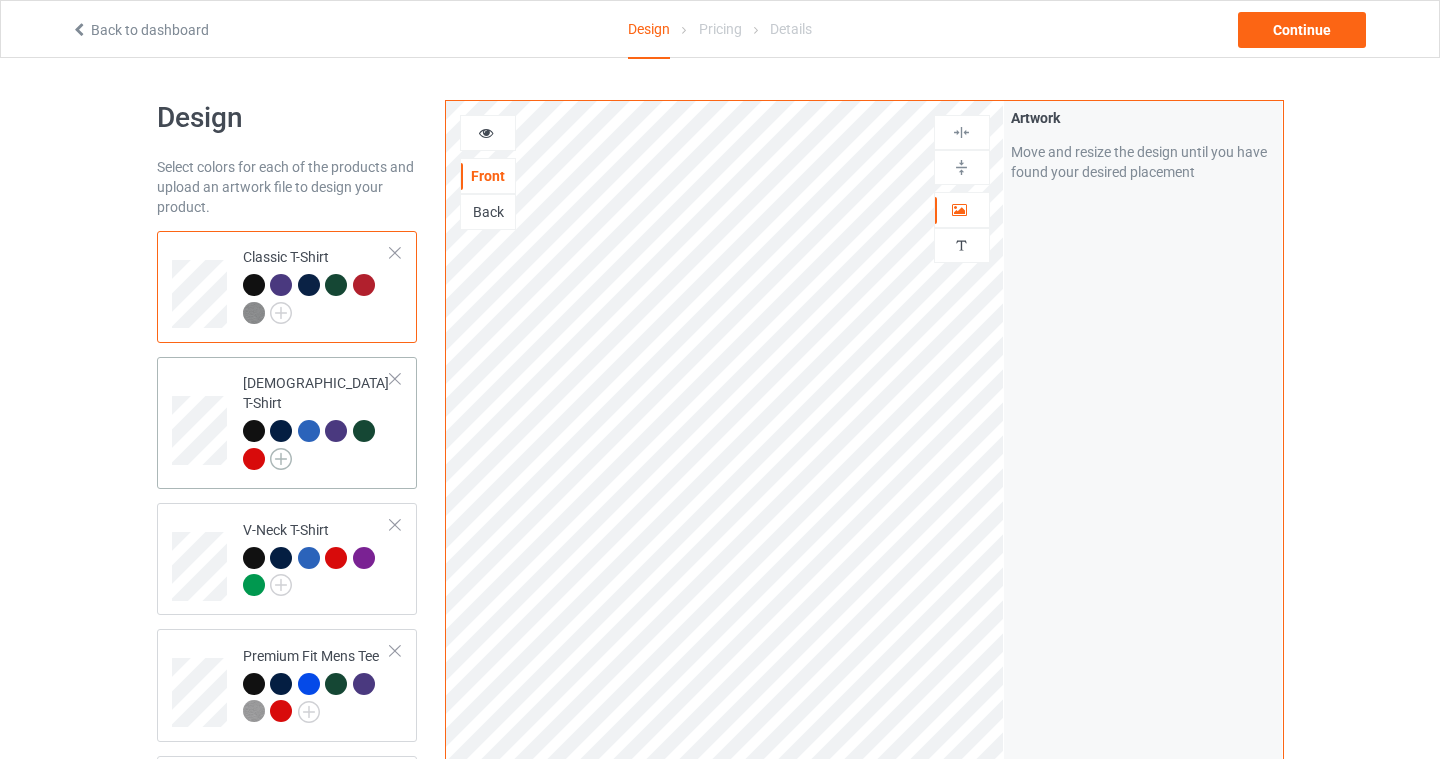 click at bounding box center [281, 459] 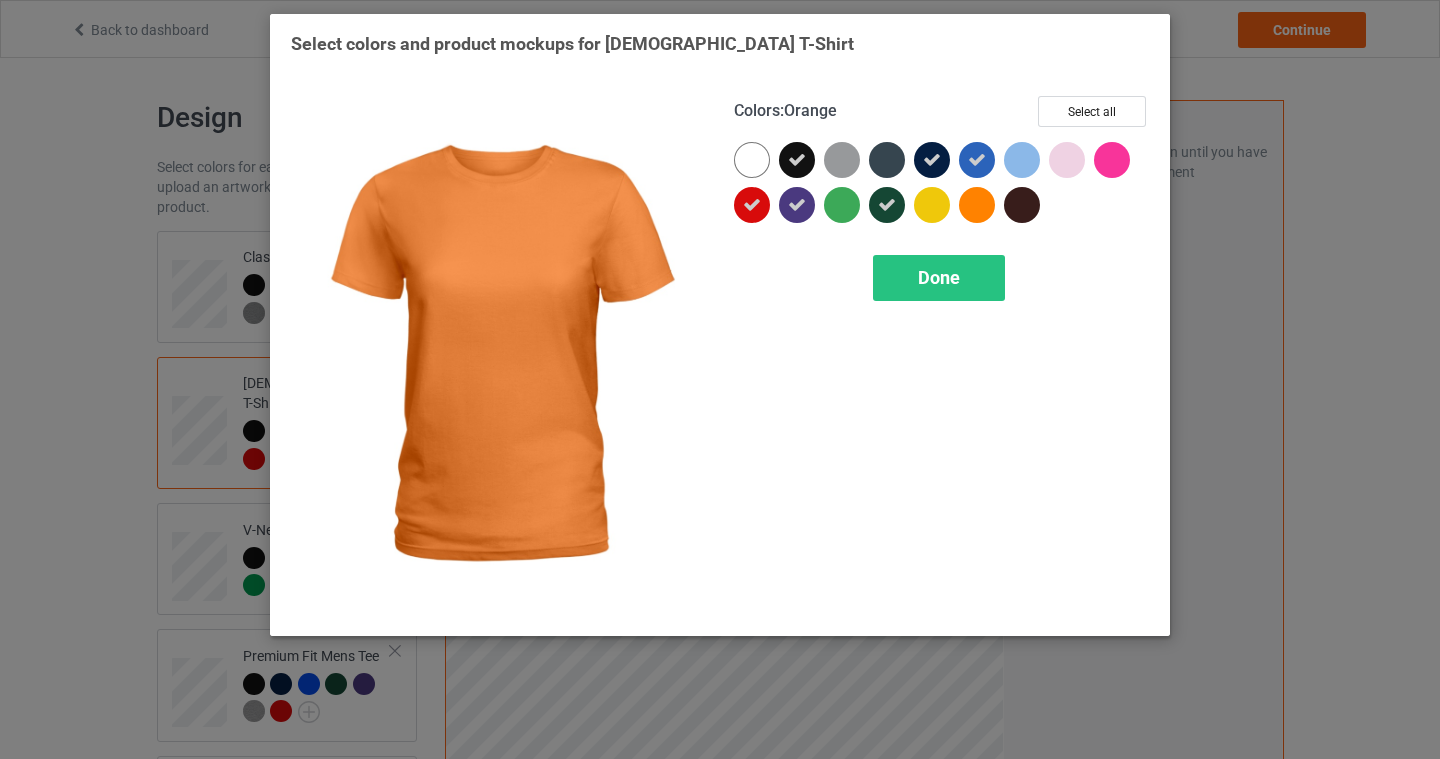 click at bounding box center (977, 160) 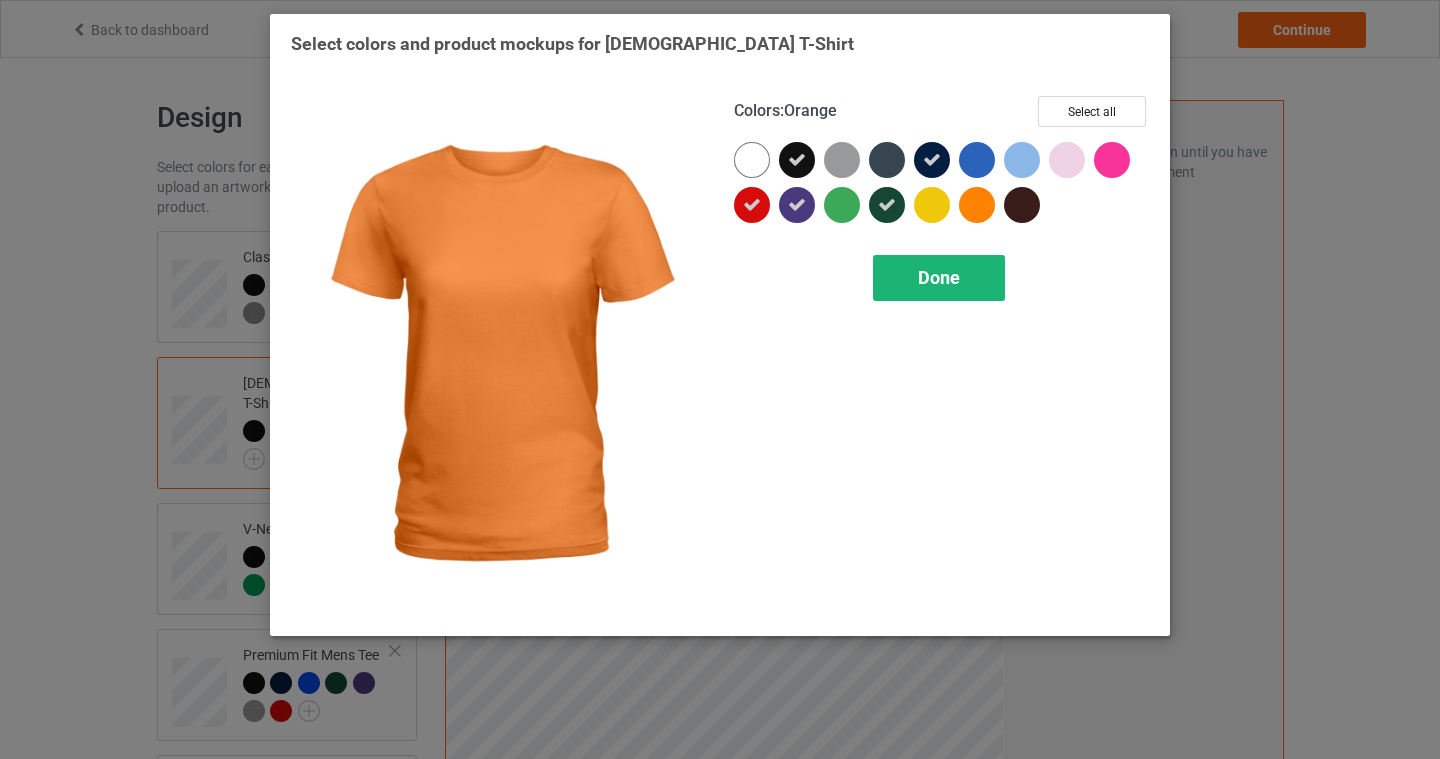 click on "Done" at bounding box center [939, 277] 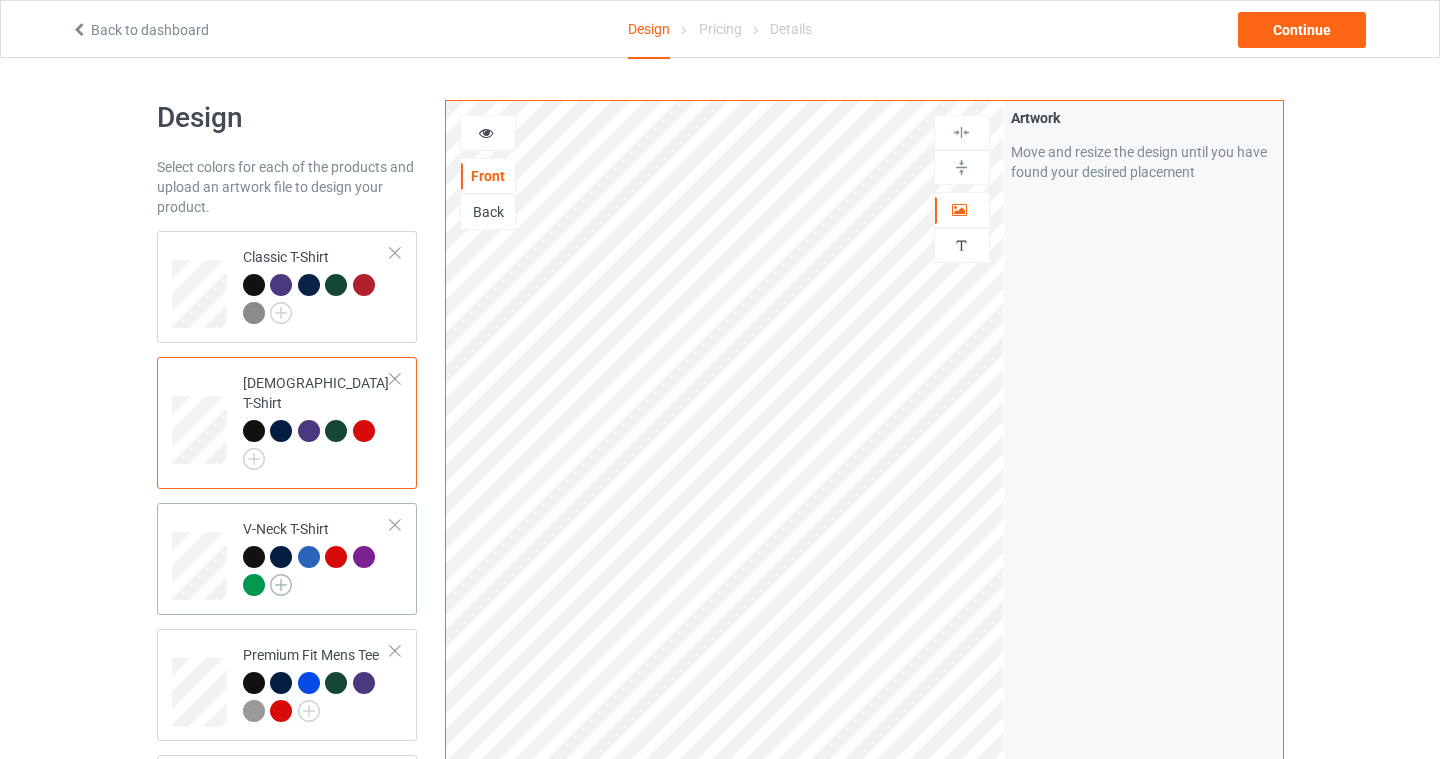 click at bounding box center (281, 585) 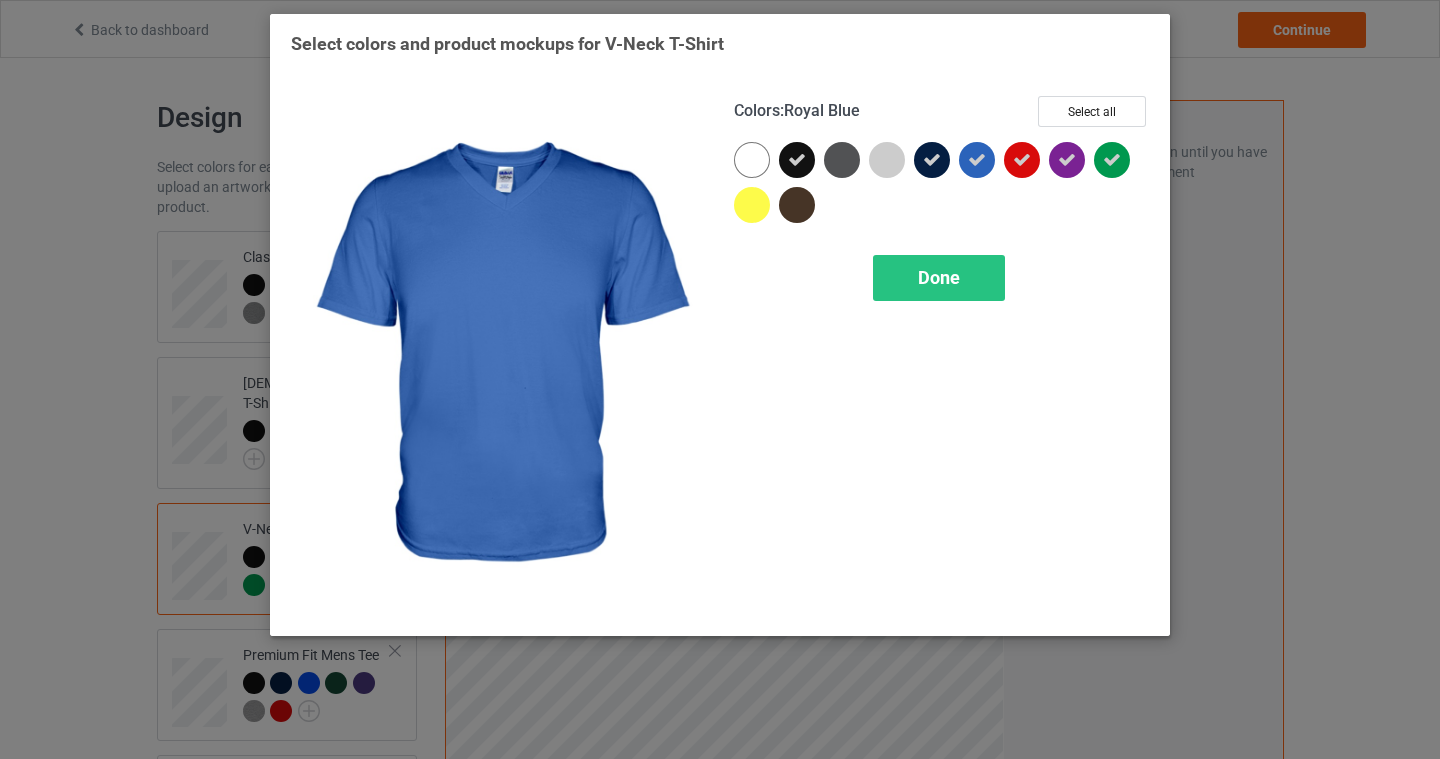 click at bounding box center [977, 160] 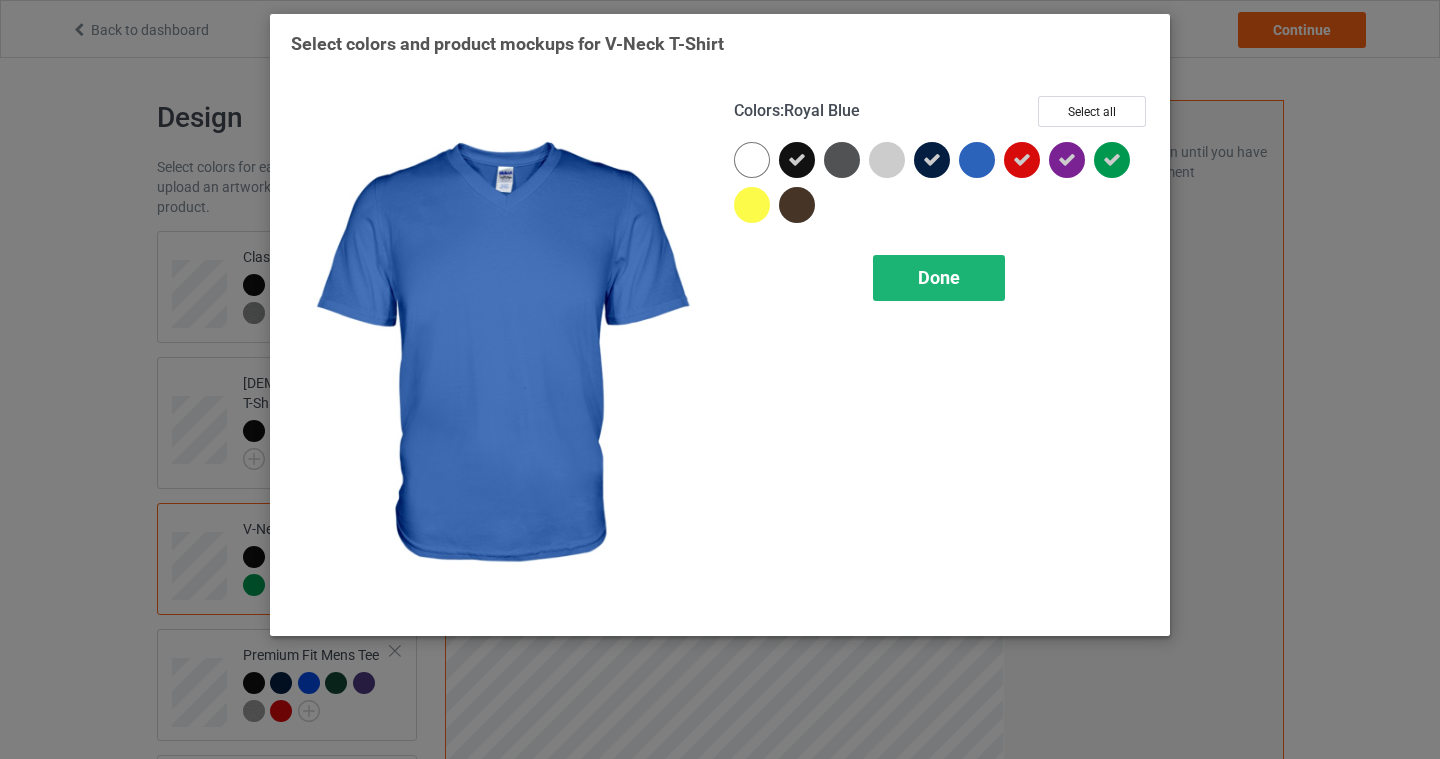 click on "Done" at bounding box center [939, 278] 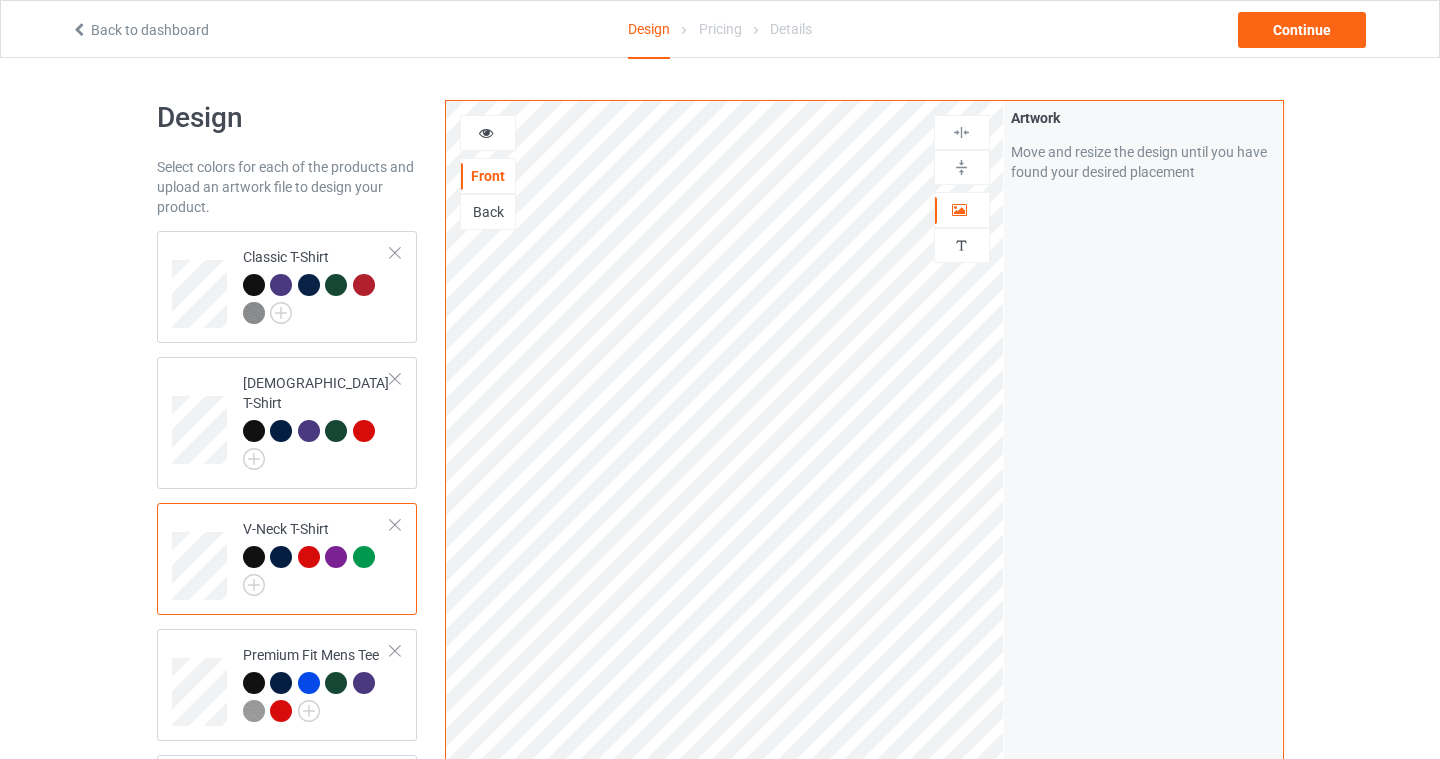 scroll, scrollTop: 348, scrollLeft: 0, axis: vertical 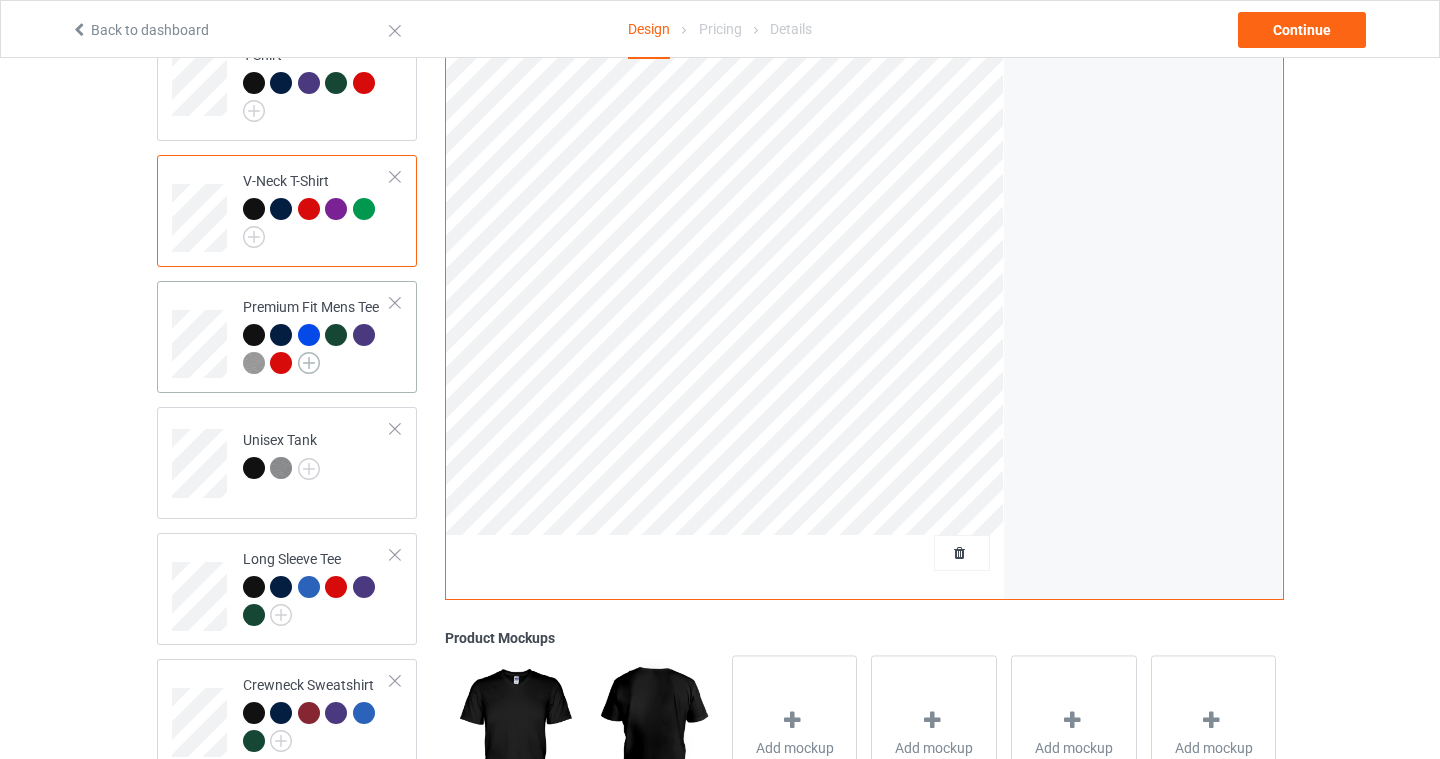 click at bounding box center (309, 363) 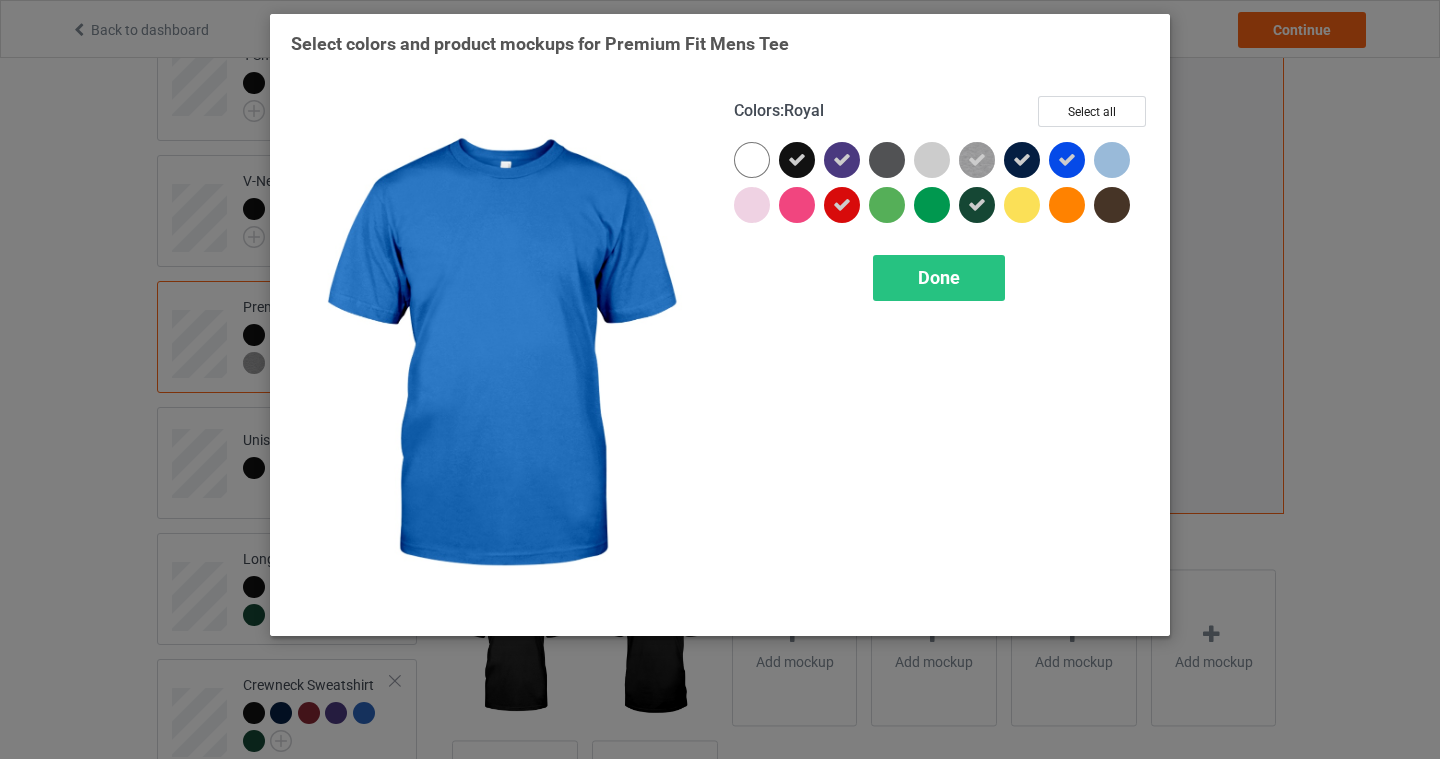 click at bounding box center (1067, 160) 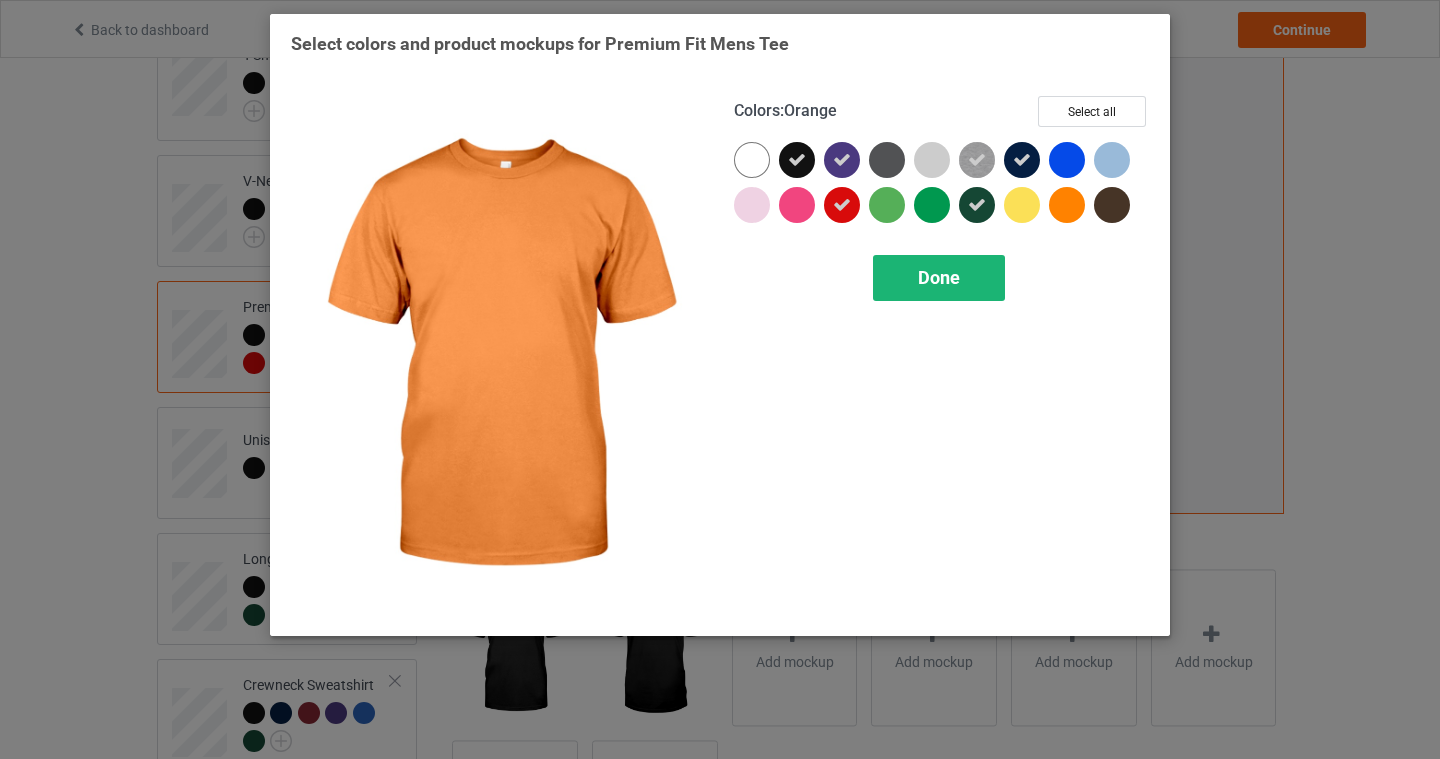 click on "Done" at bounding box center [939, 278] 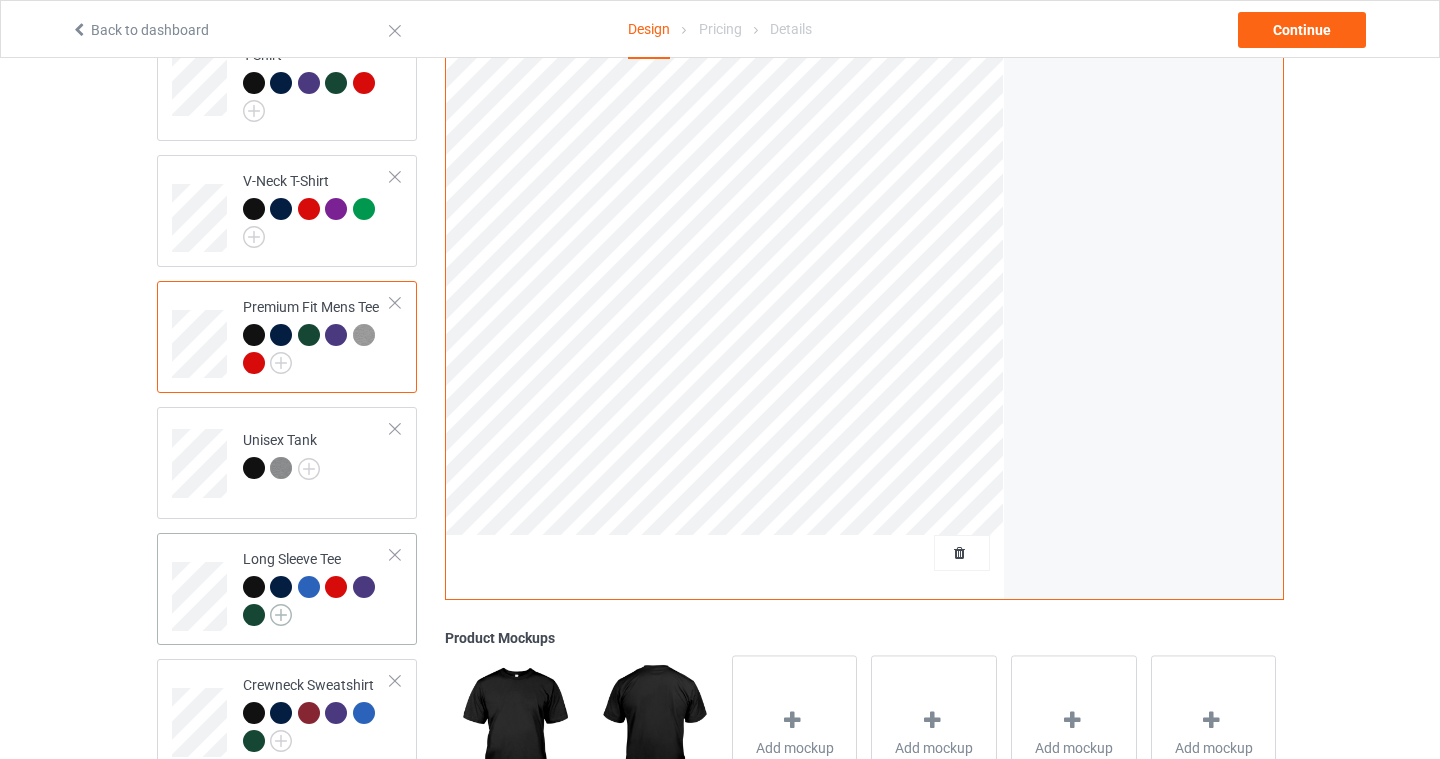 click at bounding box center (281, 615) 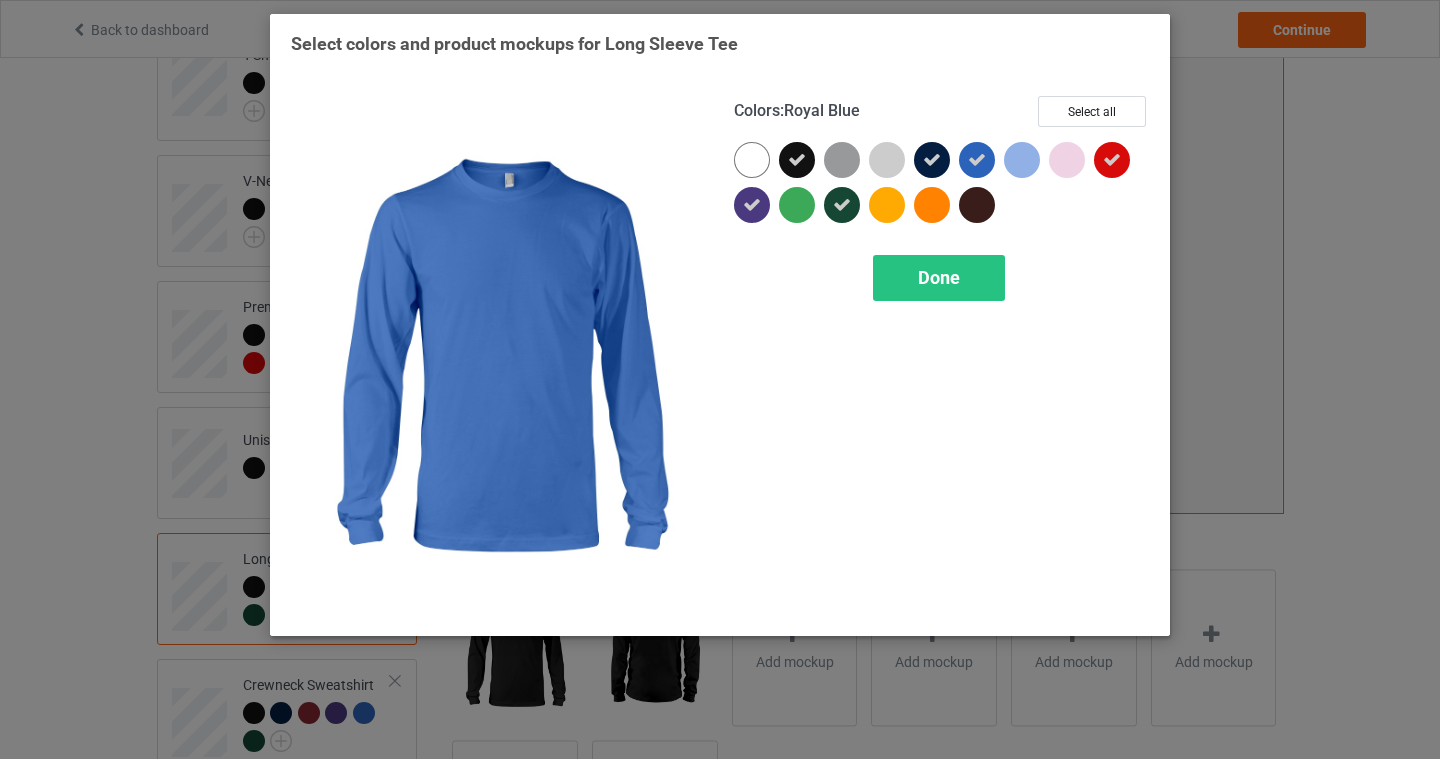 click at bounding box center (977, 160) 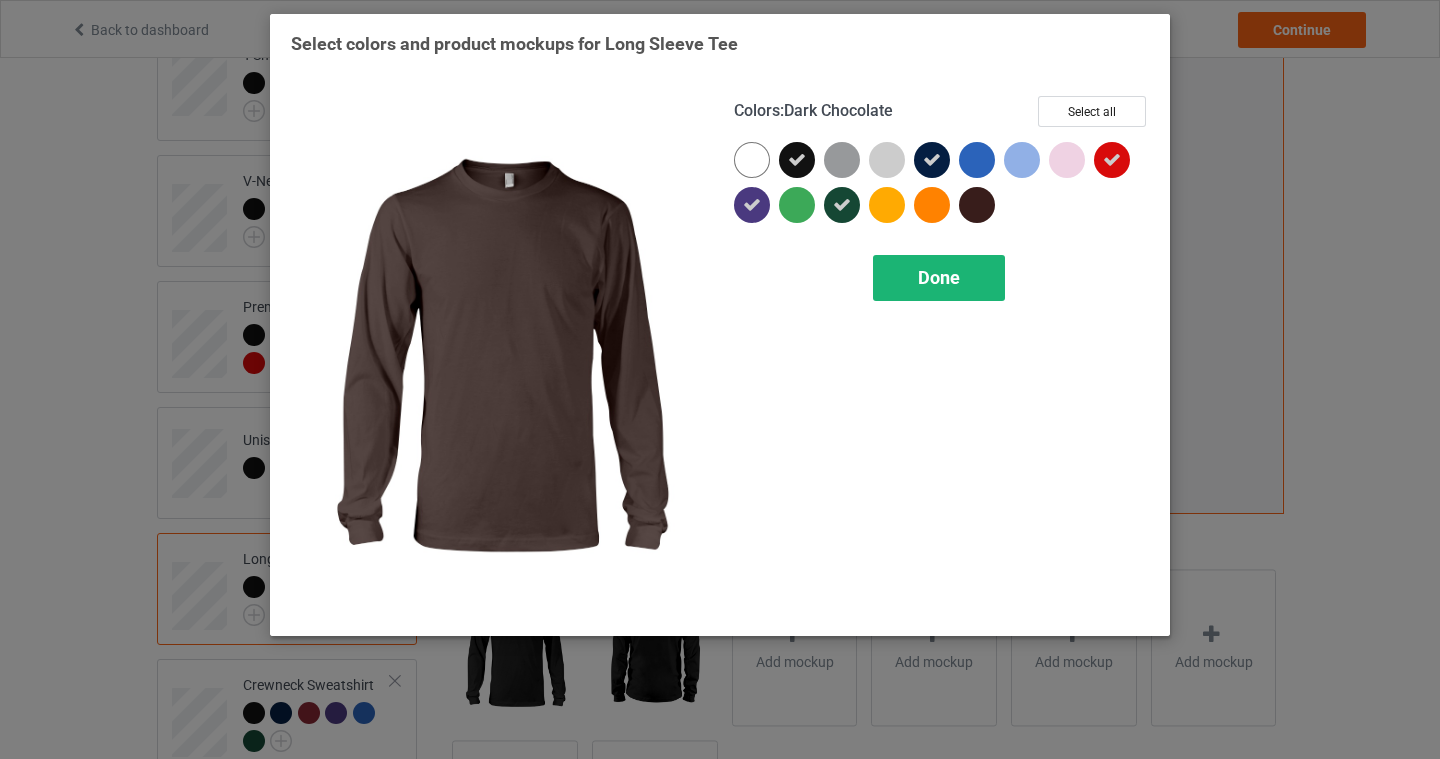 click on "Done" at bounding box center (939, 278) 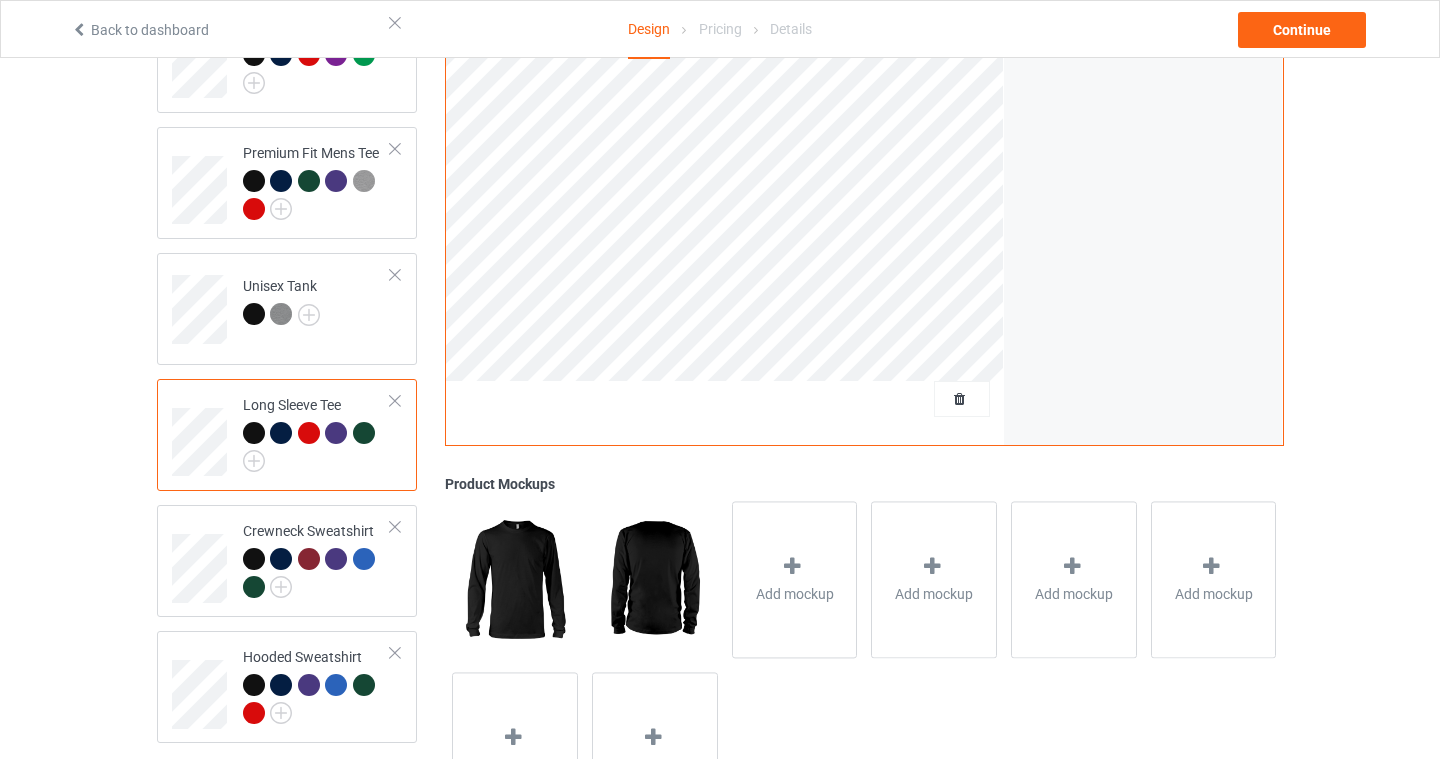 scroll, scrollTop: 604, scrollLeft: 0, axis: vertical 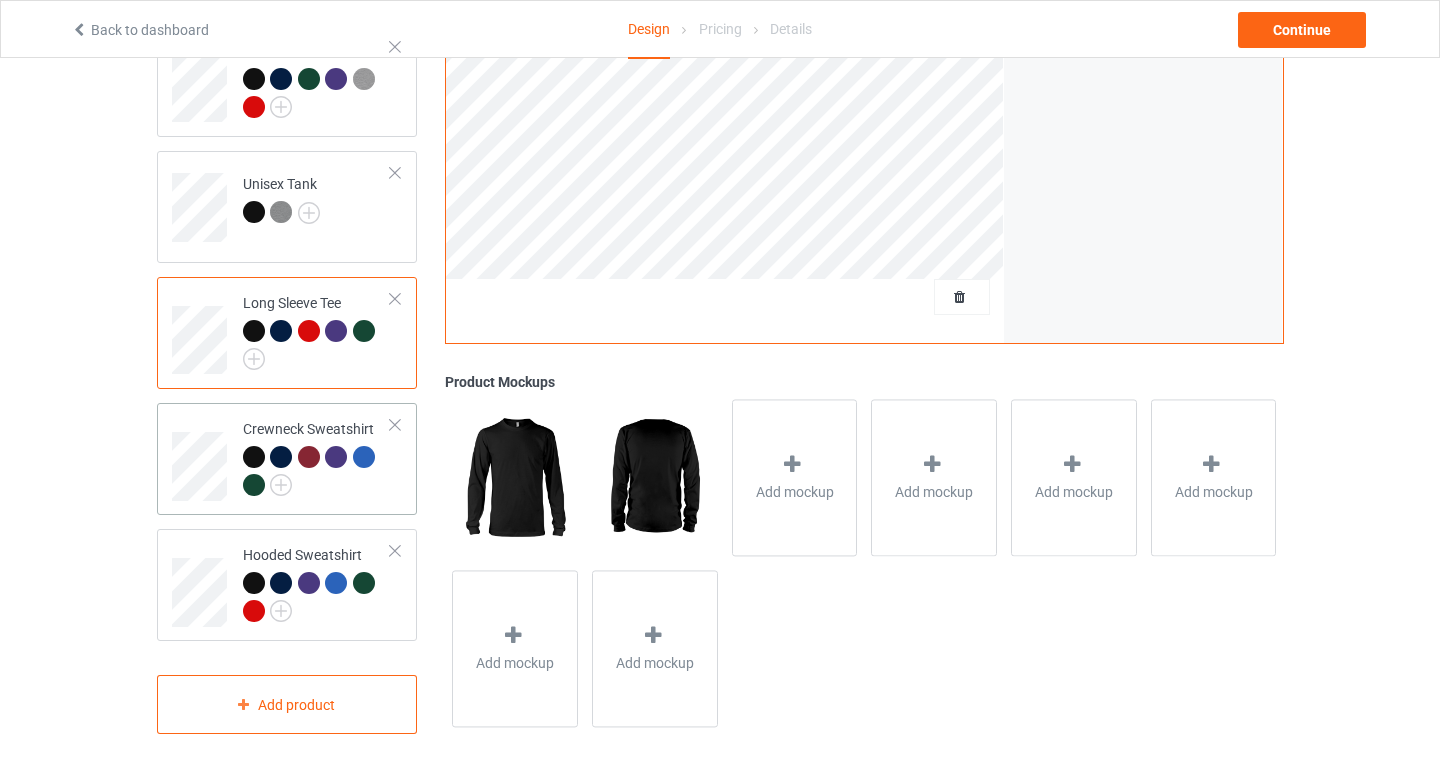click at bounding box center (257, 488) 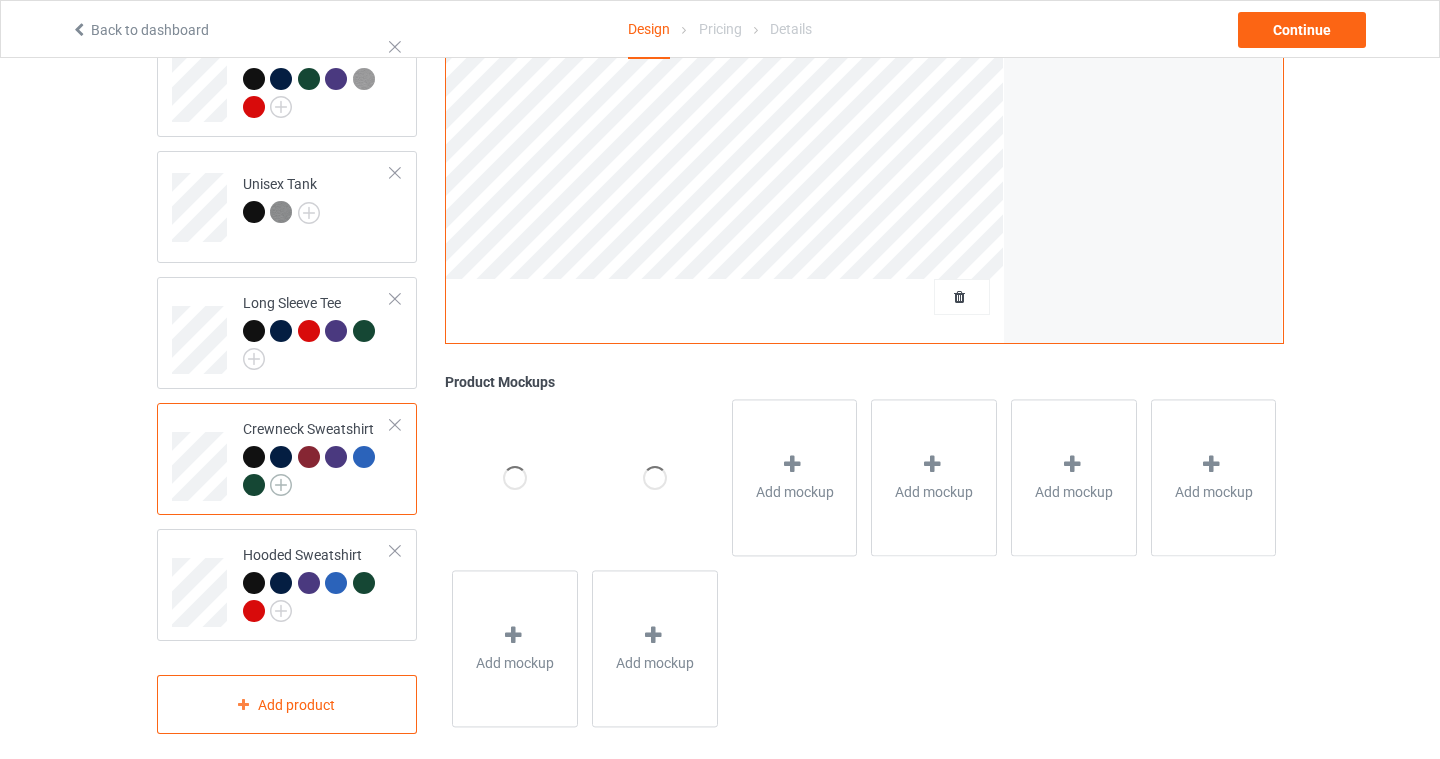 click at bounding box center (281, 485) 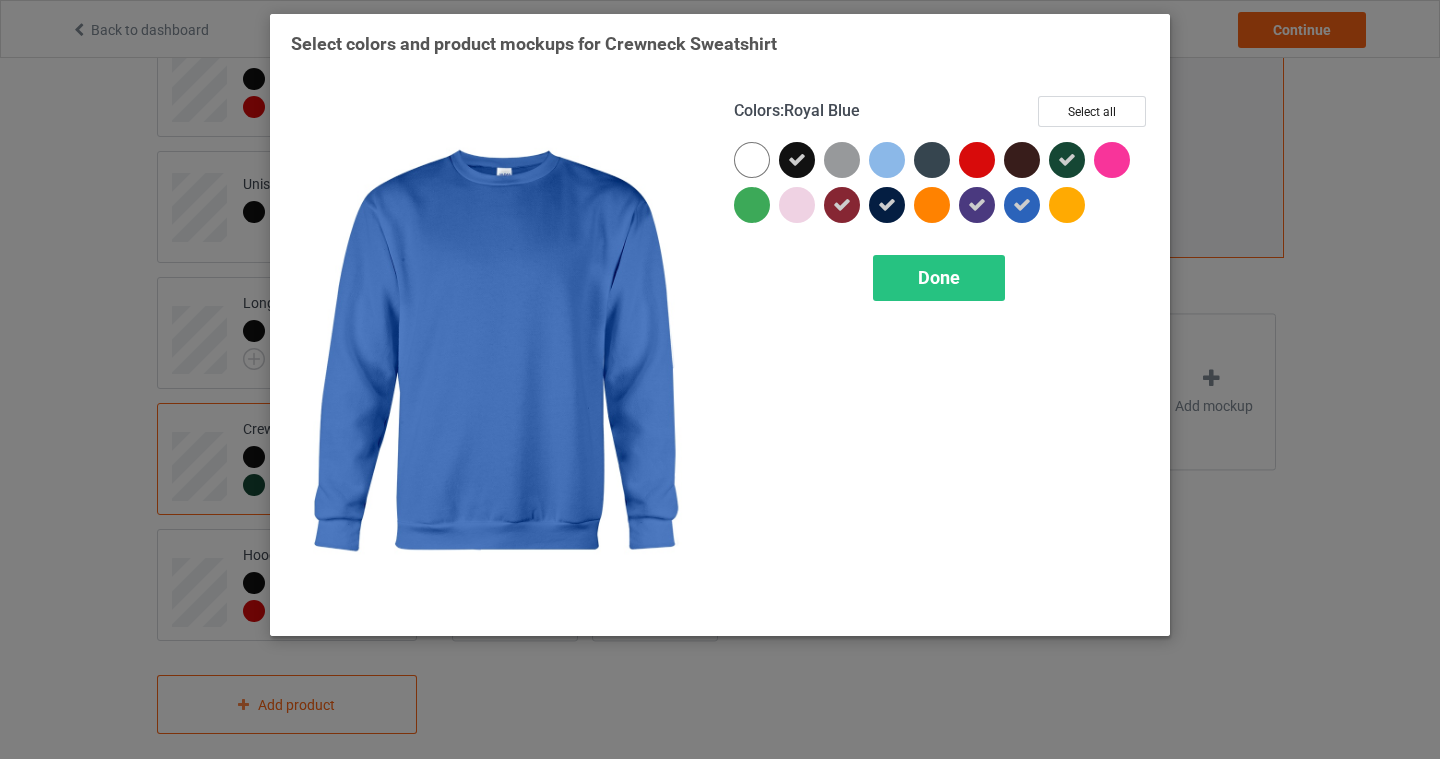 click at bounding box center [1022, 205] 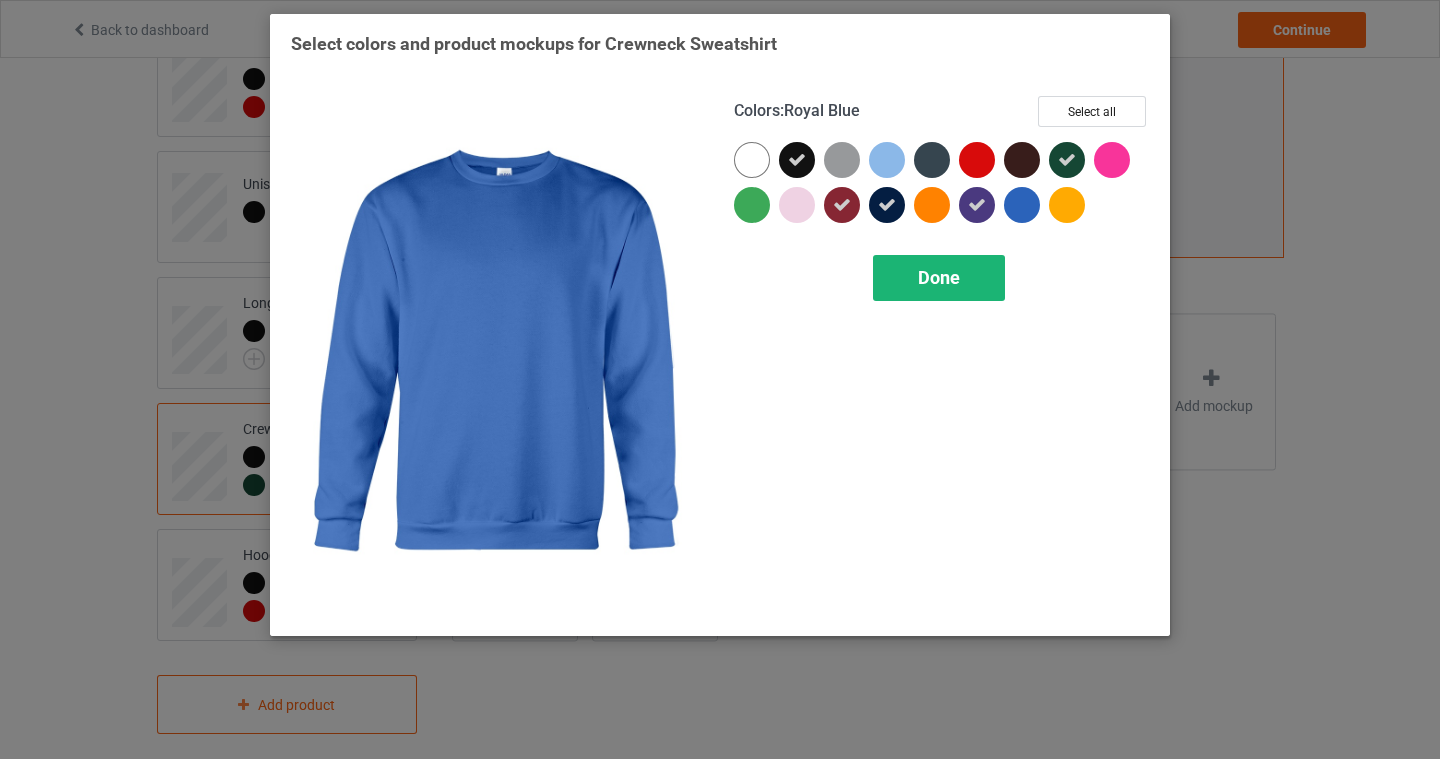 click on "Done" at bounding box center [939, 278] 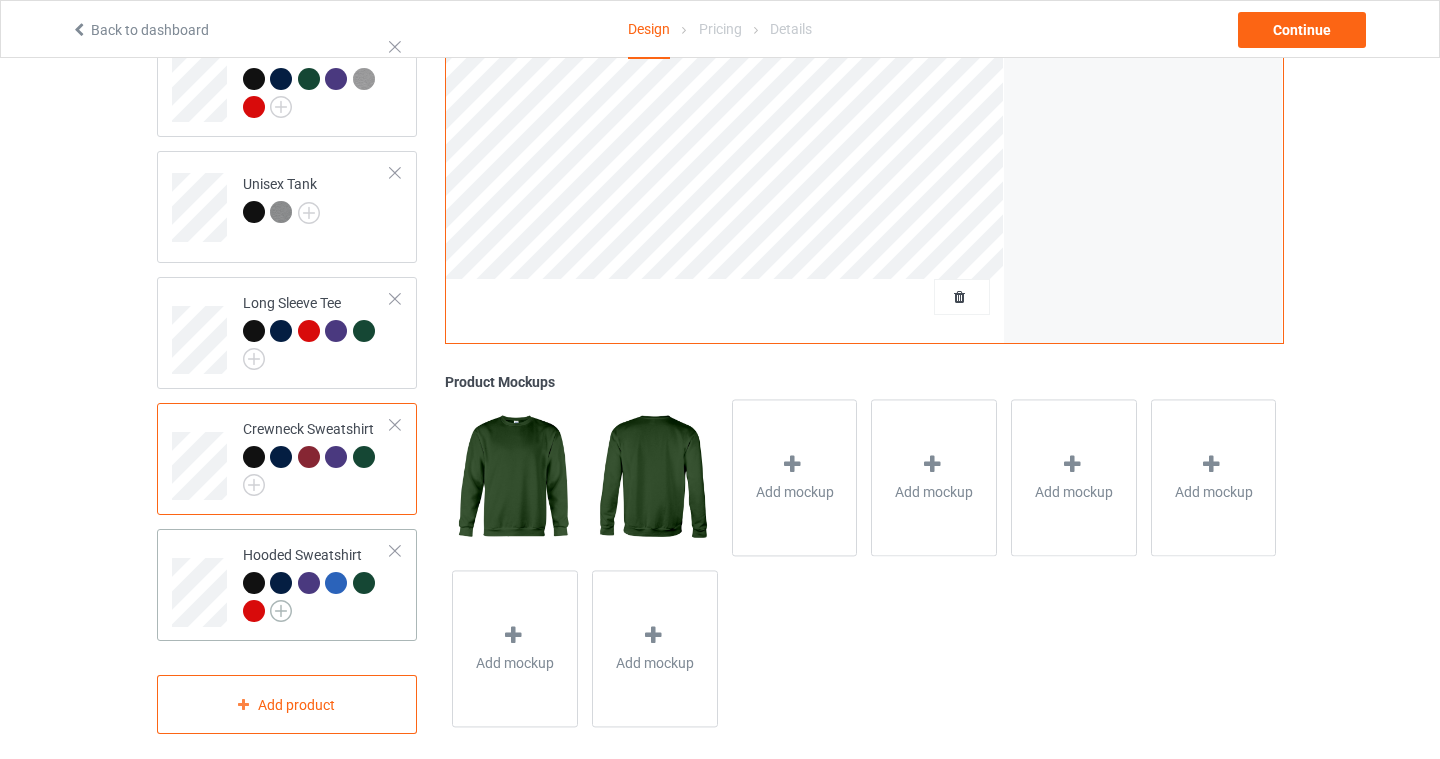 click at bounding box center [281, 611] 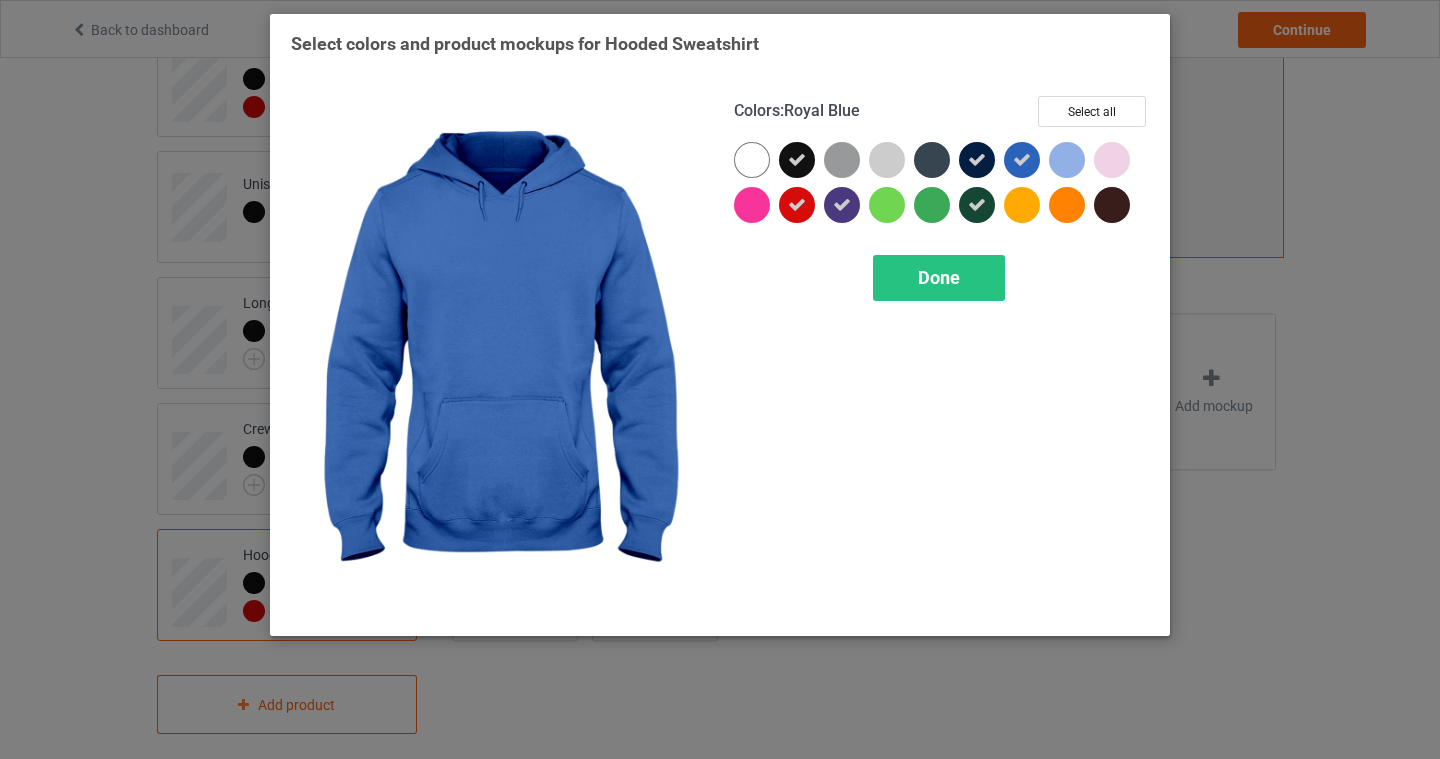 click at bounding box center [1022, 160] 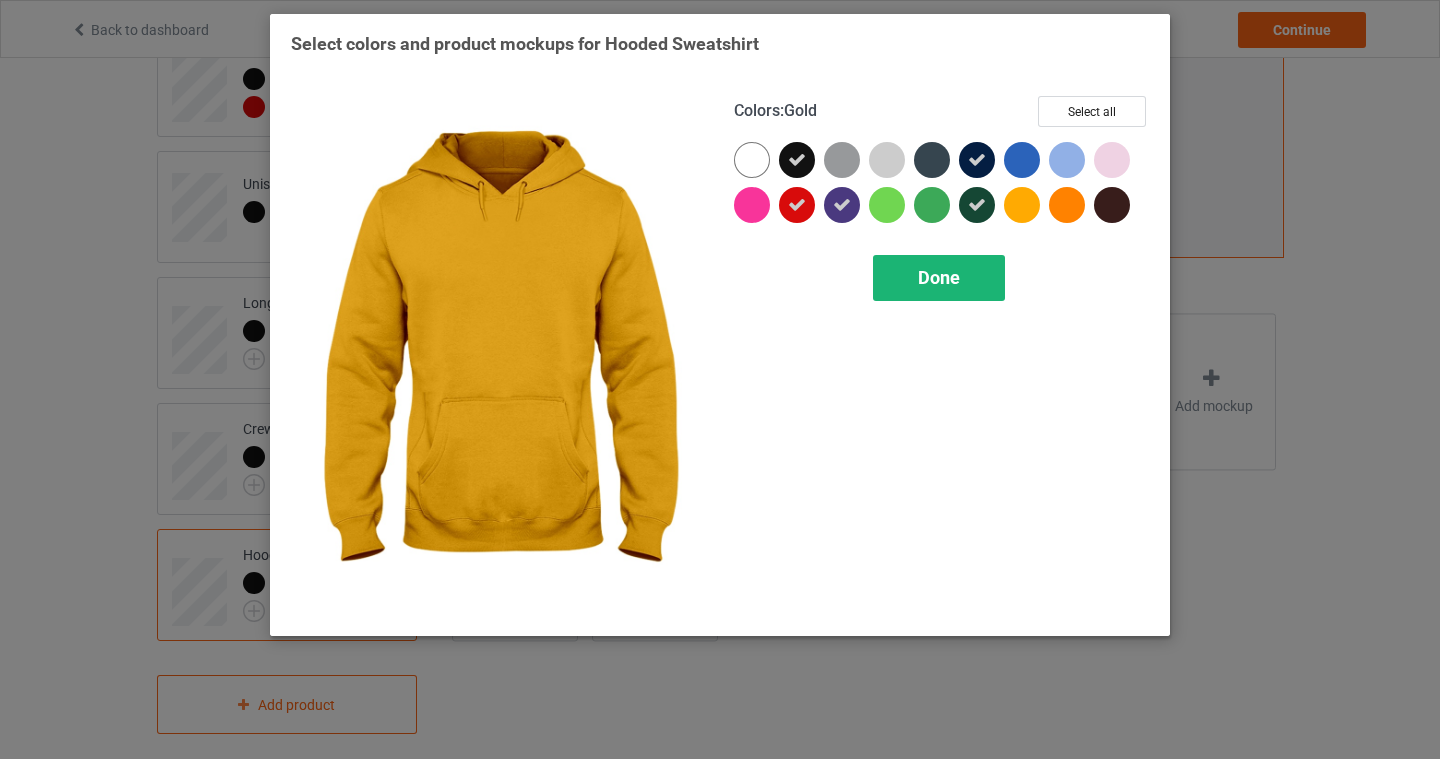 scroll, scrollTop: 604, scrollLeft: 0, axis: vertical 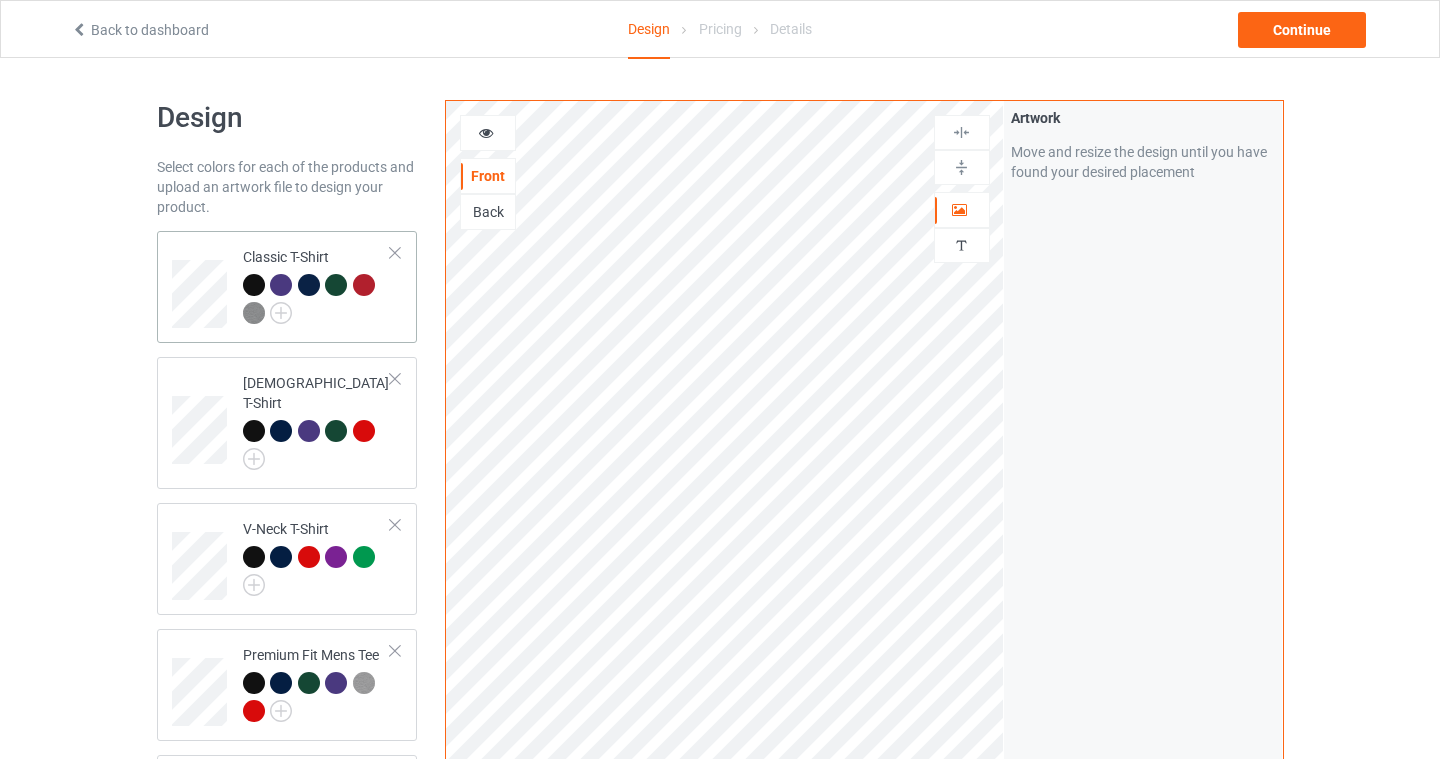 click on "Classic T-Shirt" at bounding box center (317, 287) 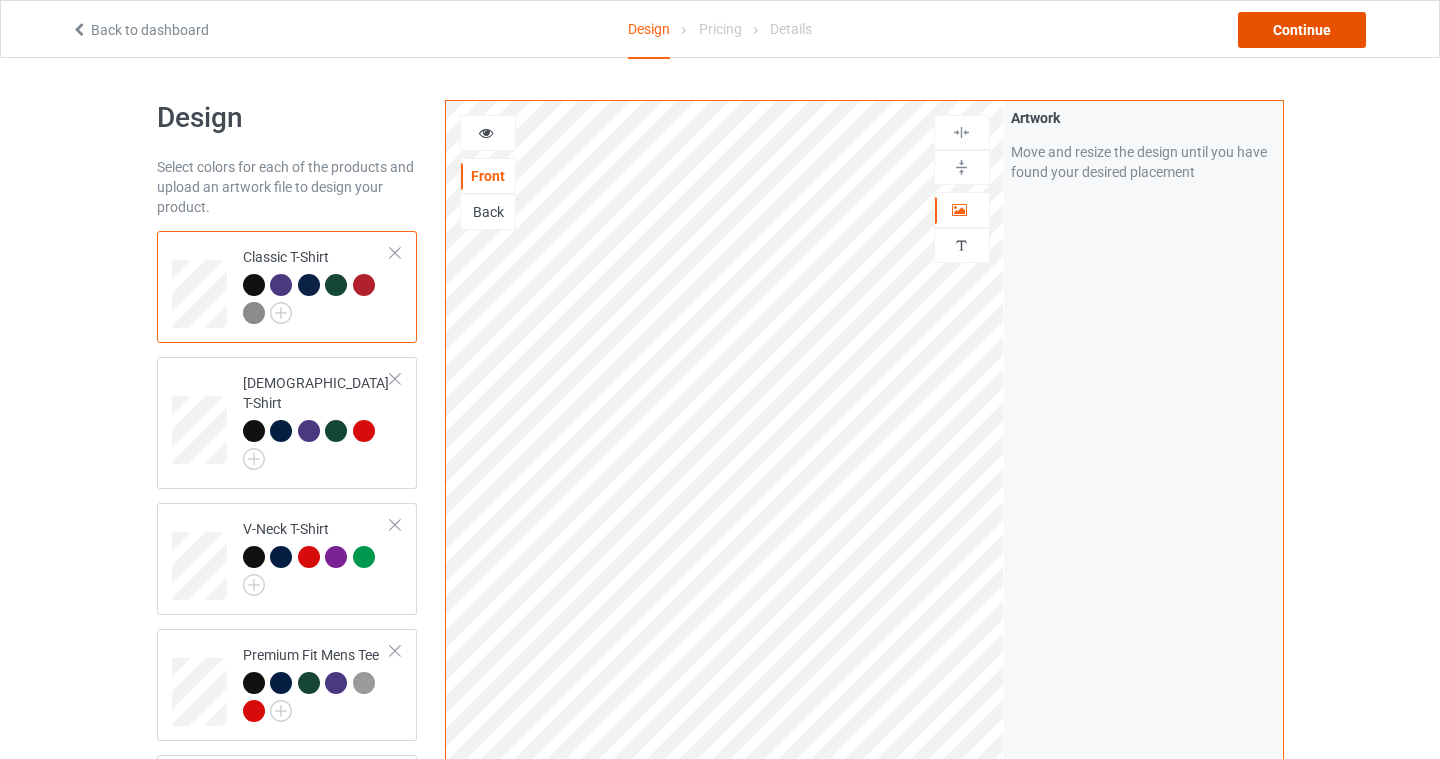 click on "Continue" at bounding box center (1302, 30) 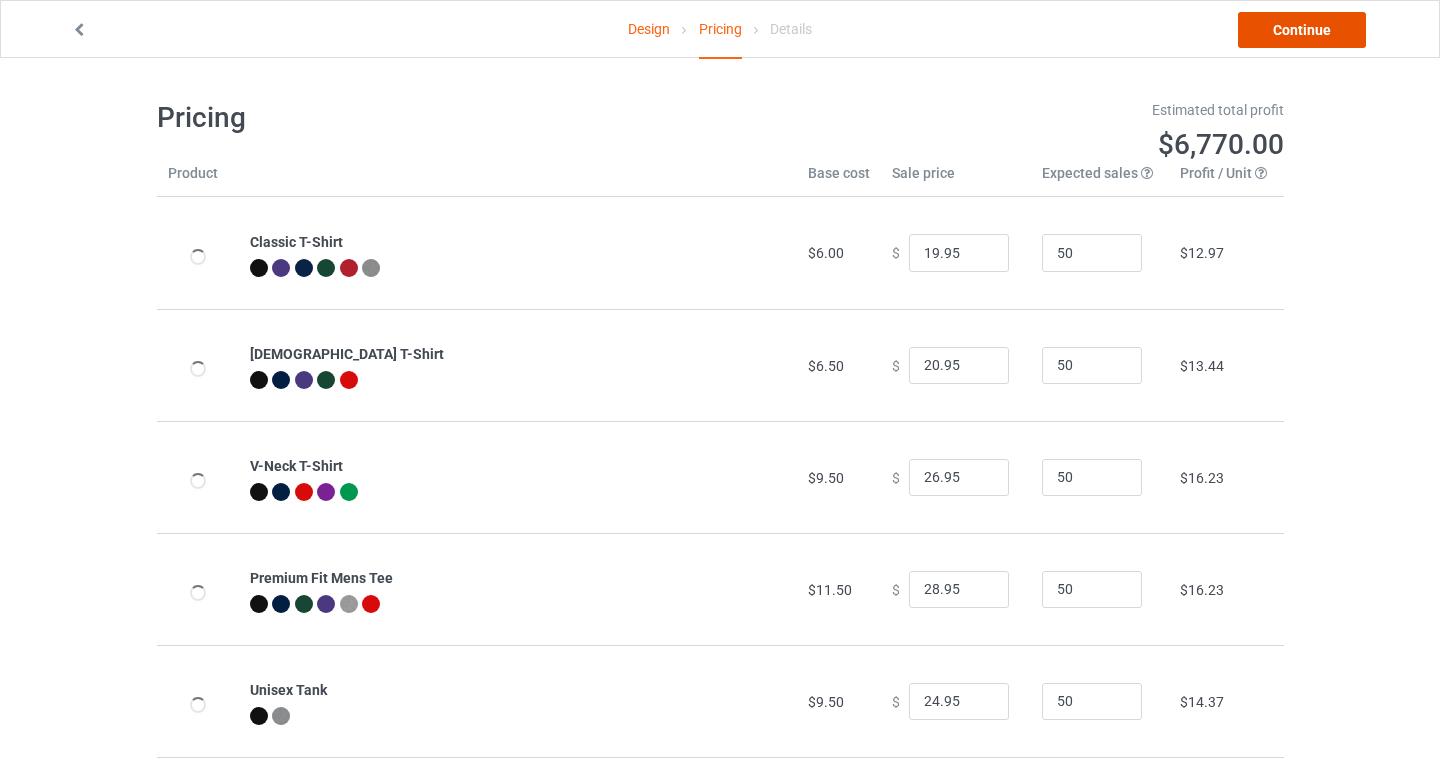 click on "Continue" at bounding box center (1302, 30) 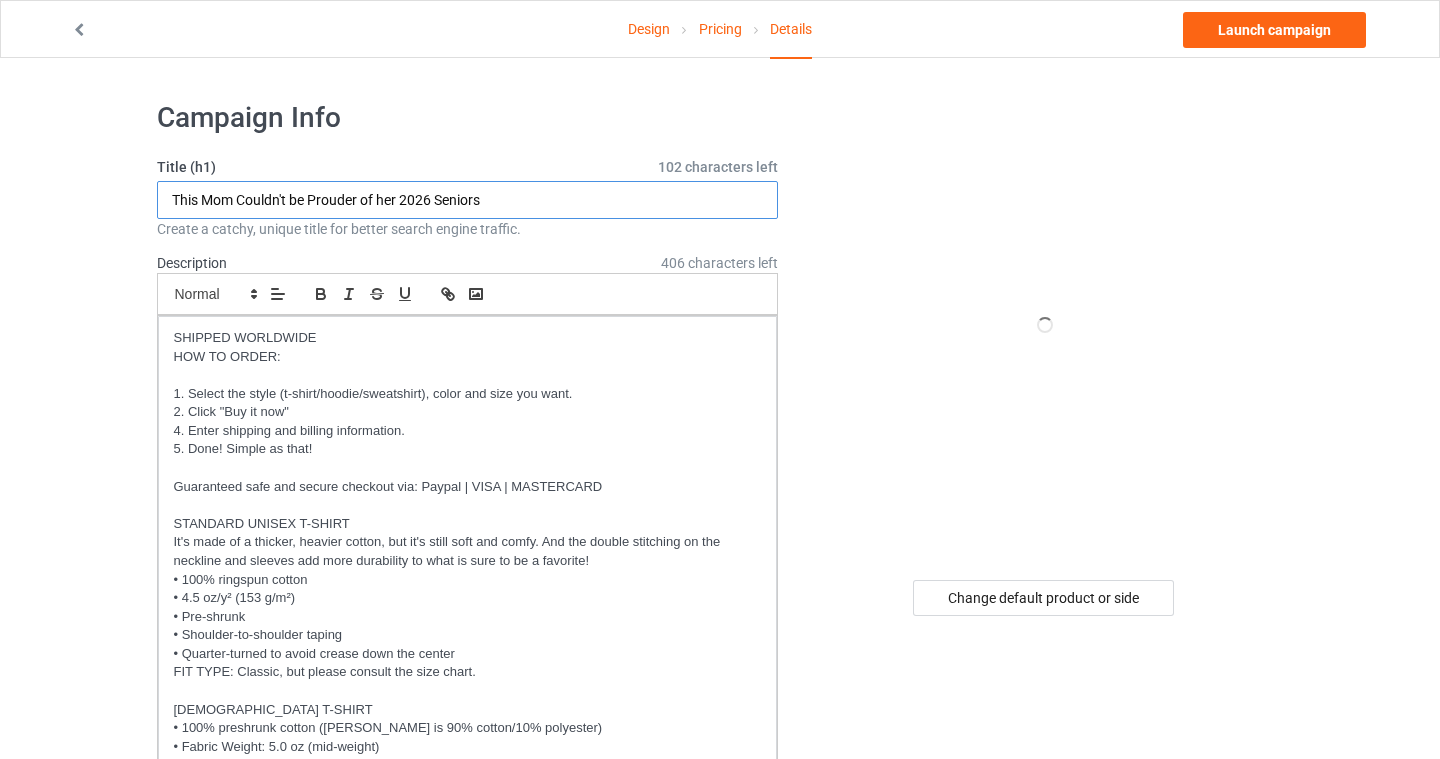 click on "This Mom Couldn't be Prouder of her 2026 Seniors" at bounding box center (468, 200) 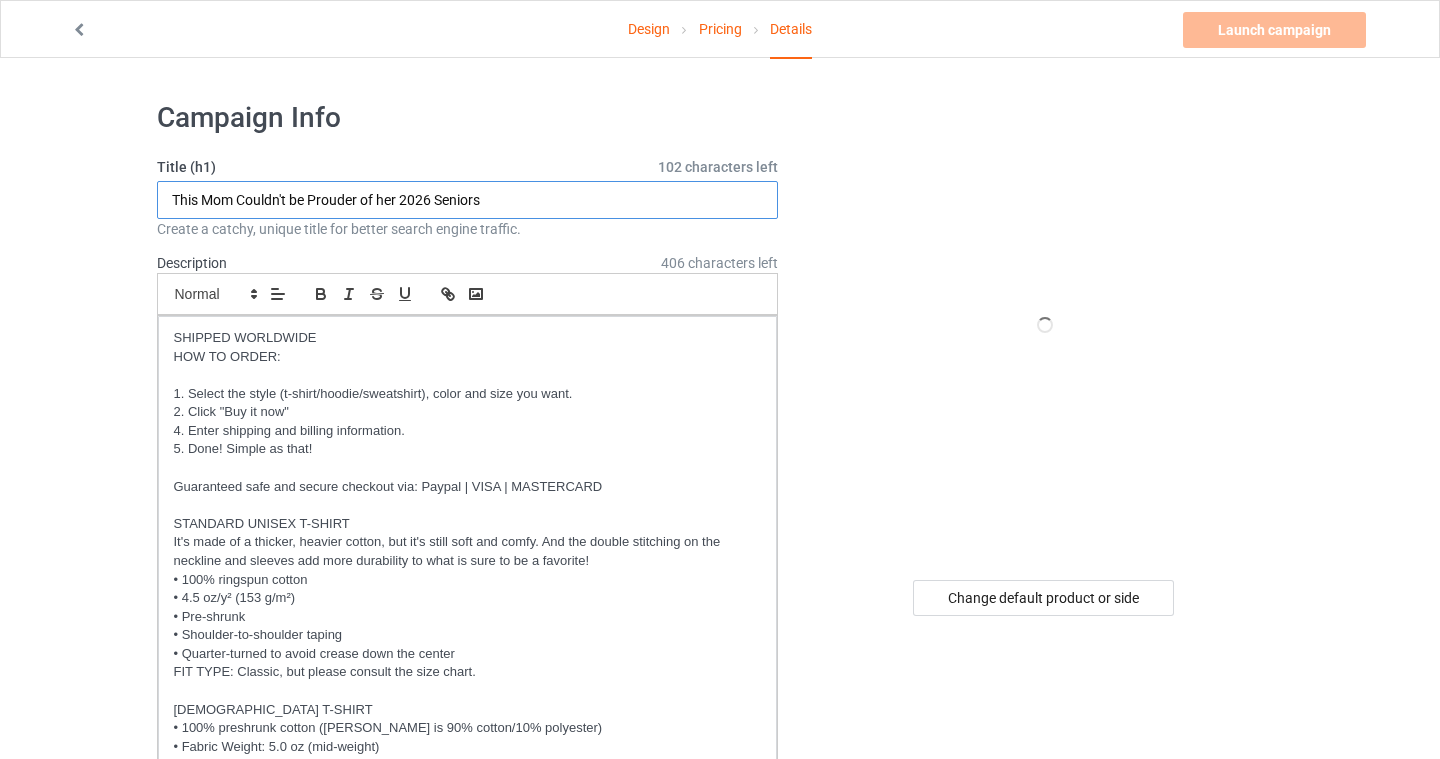 drag, startPoint x: 503, startPoint y: 203, endPoint x: 25, endPoint y: 200, distance: 478.0094 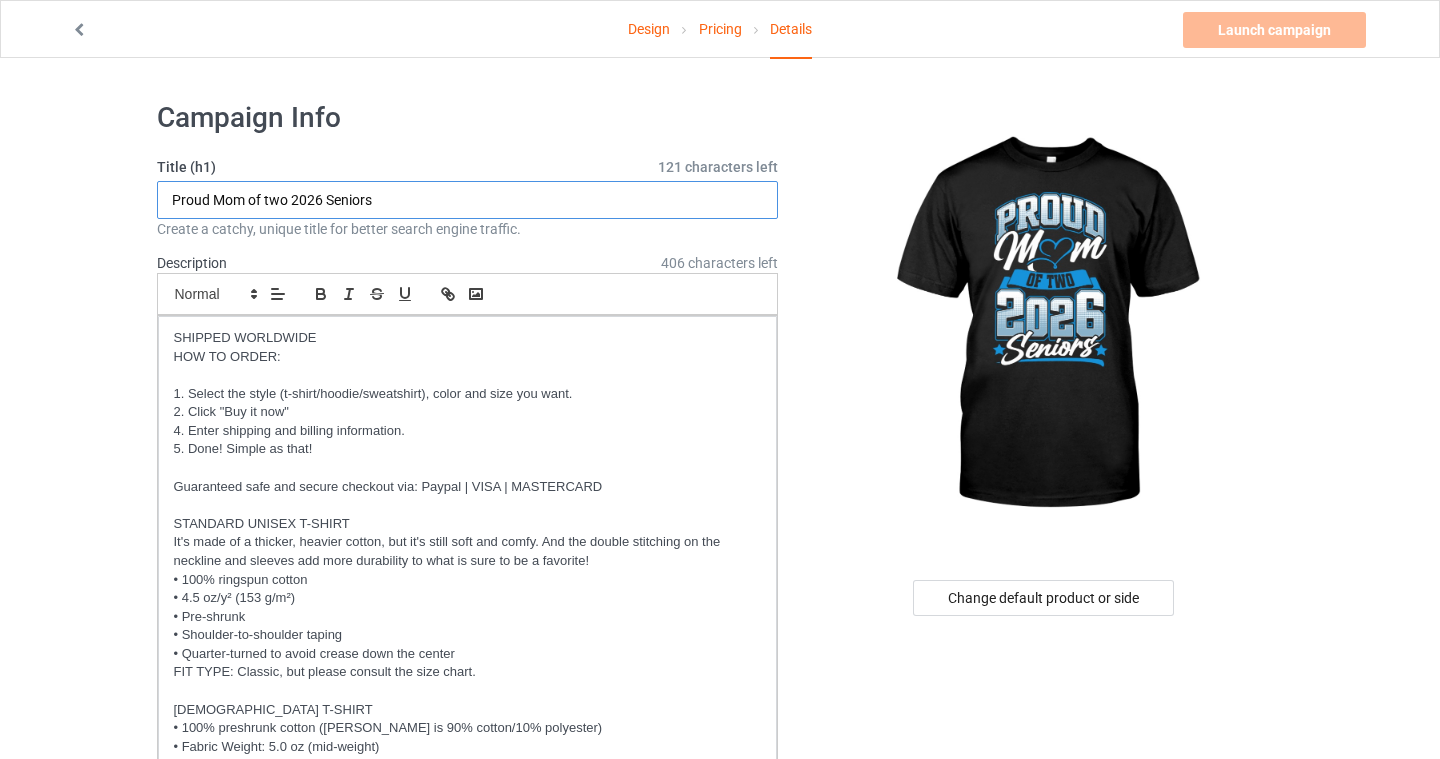 type on "Proud Mom of two 2026 Seniors" 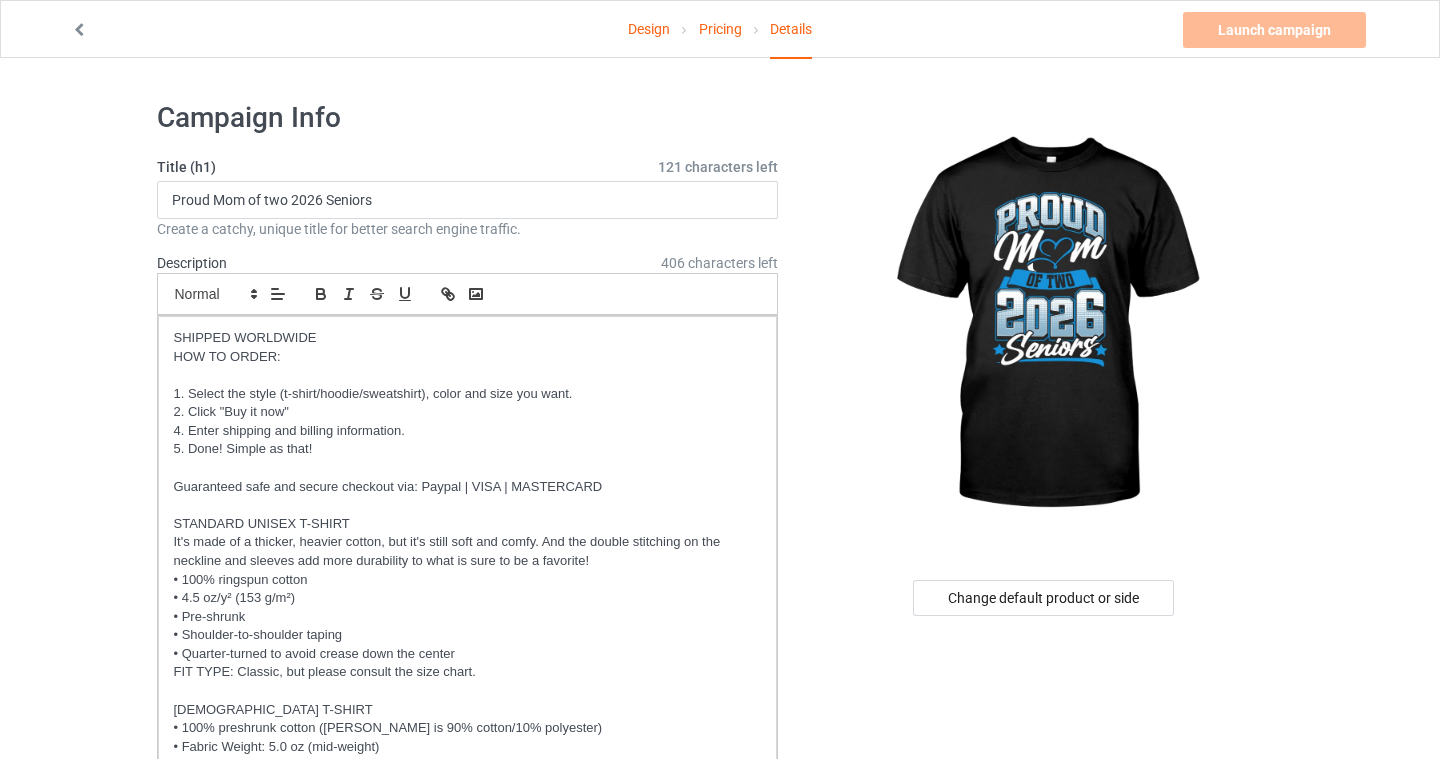 click on "Design Pricing Details Launch campaign Invalid campaign URL Campaign Info Title (h1) 121   characters left Proud Mom of two 2026 Seniors Create a catchy, unique title for better search engine traffic. Description 406   characters left       Small Normal Large Big Huge                                                                                     SHIPPED WORLDWIDE HOW TO ORDER: 1. Select the style (t-shirt/hoodie/sweatshirt), color and size you want. 2. Click "Buy it now"  4. Enter shipping and billing information. 5. Done! Simple as that! Guaranteed safe and secure checkout via: Paypal | VISA | MASTERCARD  STANDARD UNISEX T-SHIRT It's made of a thicker, heavier cotton, but it's still soft and comfy. And the double stitching on the neckline and sleeves add more durability to what is sure to be a favorite! • 100% ringspun cotton • 4.5 oz/y² (153 g/m²) • Pre-shrunk • Shoulder-to-shoulder taping • Quarter-turned to avoid crease down the center [DEMOGRAPHIC_DATA] T-SHIRT • Shoulder-to-shoulder taping URL" at bounding box center [720, 1649] 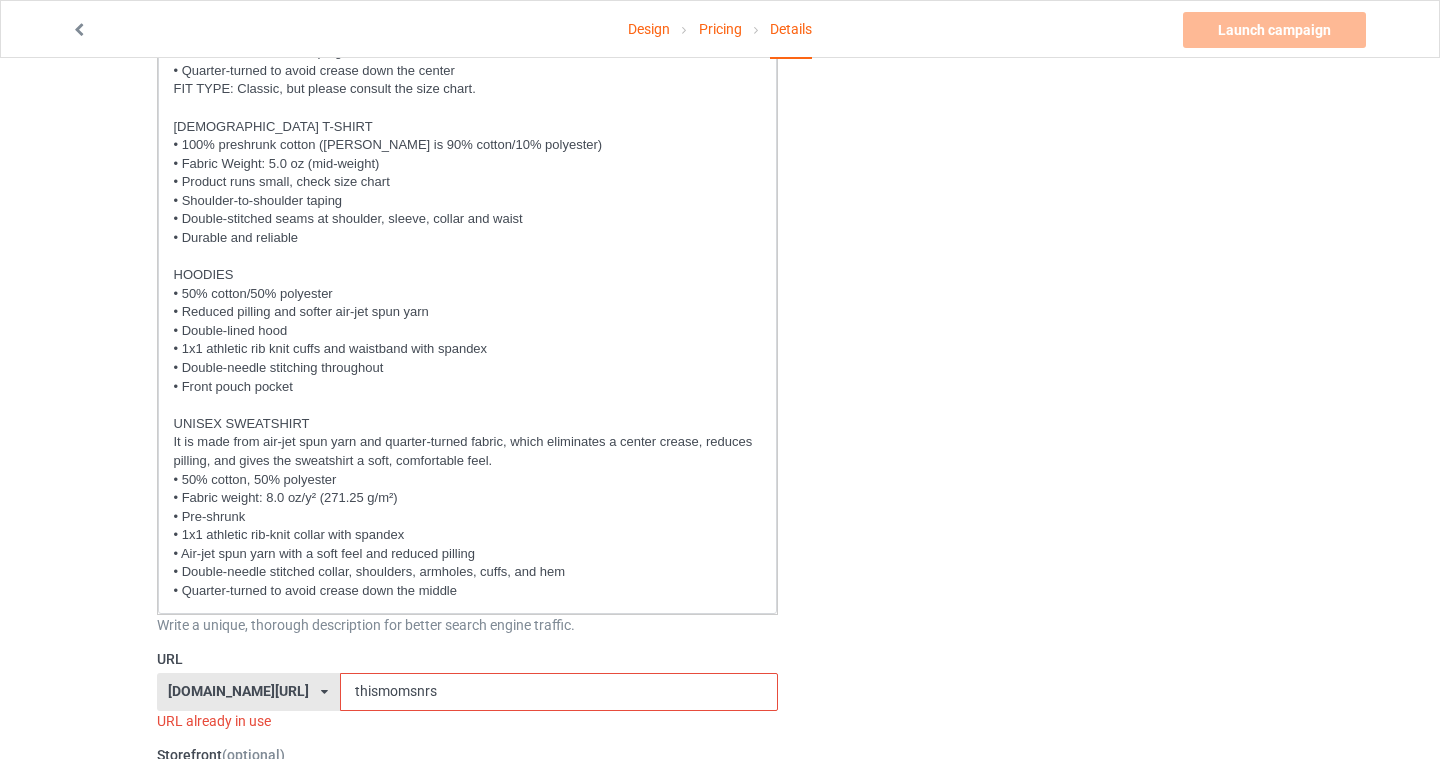 scroll, scrollTop: 1036, scrollLeft: 0, axis: vertical 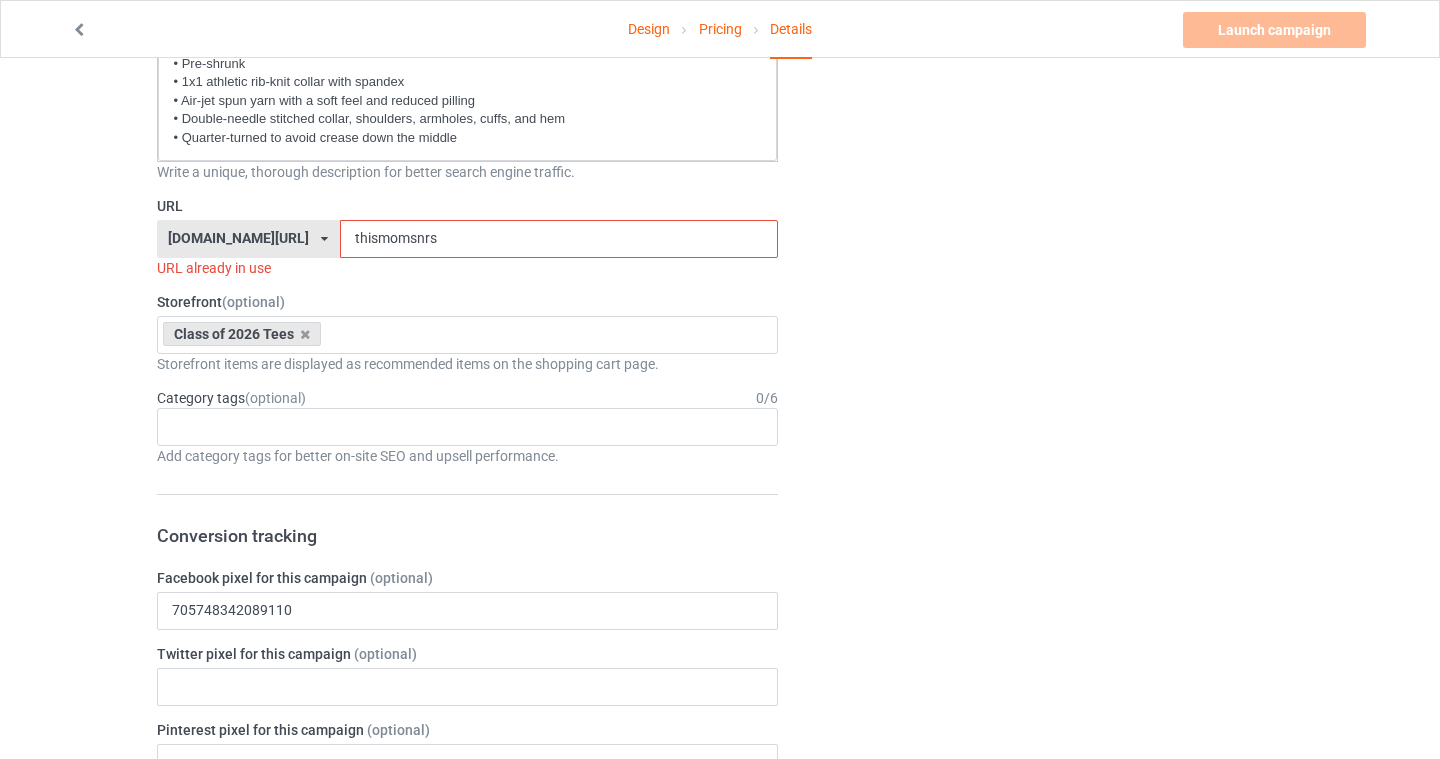 click on "thismomsnrs" at bounding box center [559, 239] 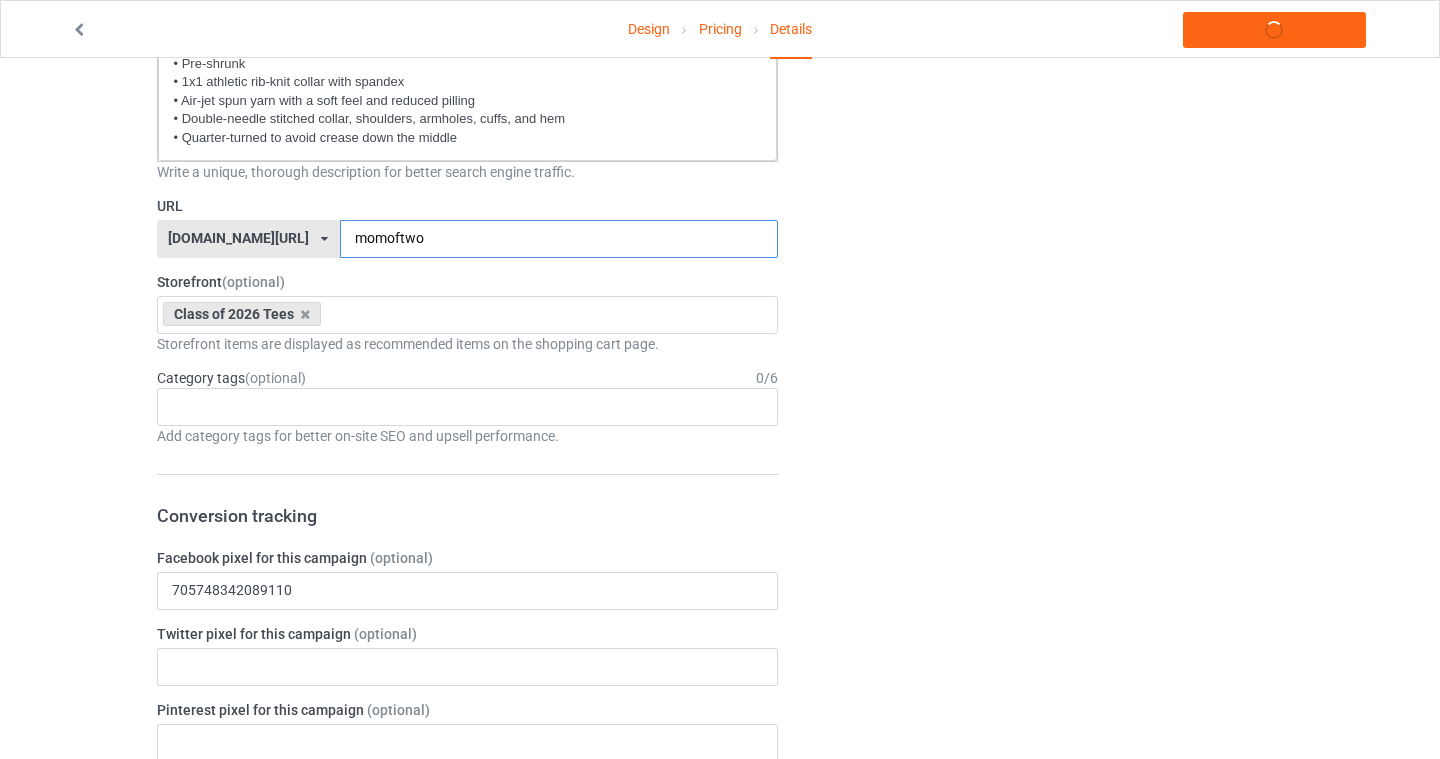 type on "momoftwo" 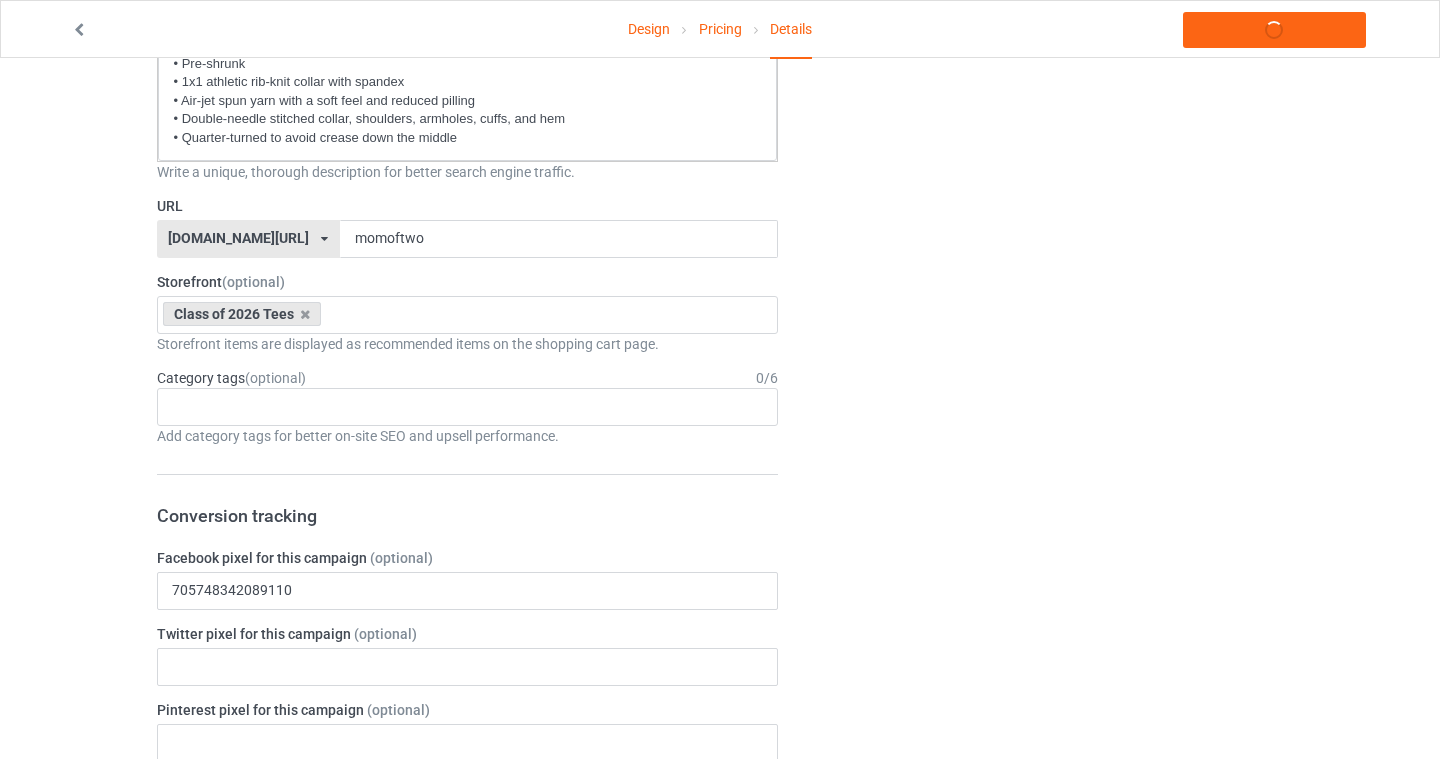 click on "Design Pricing Details Launch campaign Campaign Info Title (h1) 121   characters left Proud Mom of two 2026 Seniors Create a catchy, unique title for better search engine traffic. Description 406   characters left       Small Normal Large Big Huge                                                                                     SHIPPED WORLDWIDE HOW TO ORDER: 1. Select the style (t-shirt/hoodie/sweatshirt), color and size you want. 2. Click "Buy it now"  4. Enter shipping and billing information. 5. Done! Simple as that! Guaranteed safe and secure checkout via: Paypal | VISA | MASTERCARD  STANDARD UNISEX T-SHIRT It's made of a thicker, heavier cotton, but it's still soft and comfy. And the double stitching on the neckline and sleeves add more durability to what is sure to be a favorite! • 100% ringspun cotton • 4.5 oz/y² (153 g/m²) • Pre-shrunk • Shoulder-to-shoulder taping • Quarter-turned to avoid crease down the center FIT TYPE: Classic, but please consult the size chart. [DEMOGRAPHIC_DATA] T-SHIRT URL" at bounding box center [720, 603] 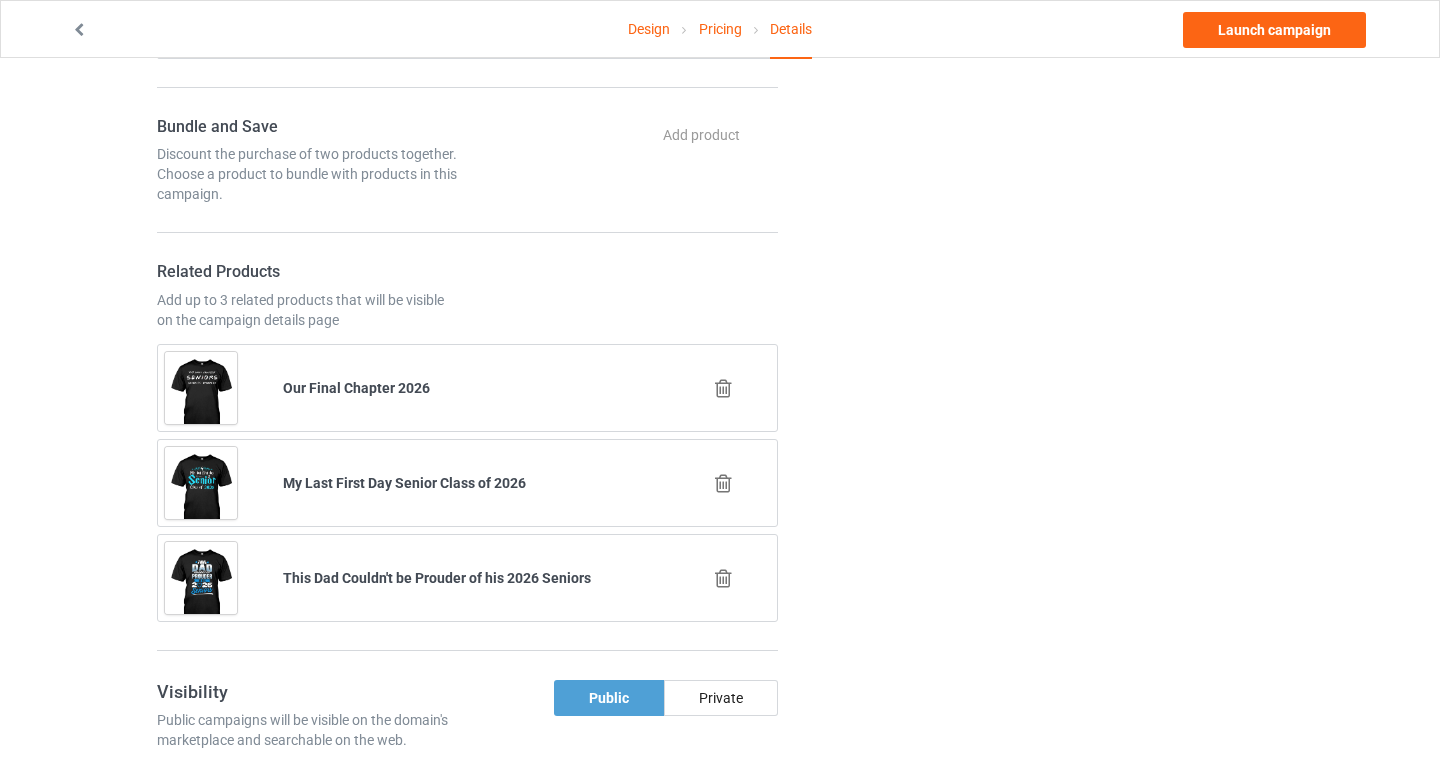 scroll, scrollTop: 1882, scrollLeft: 0, axis: vertical 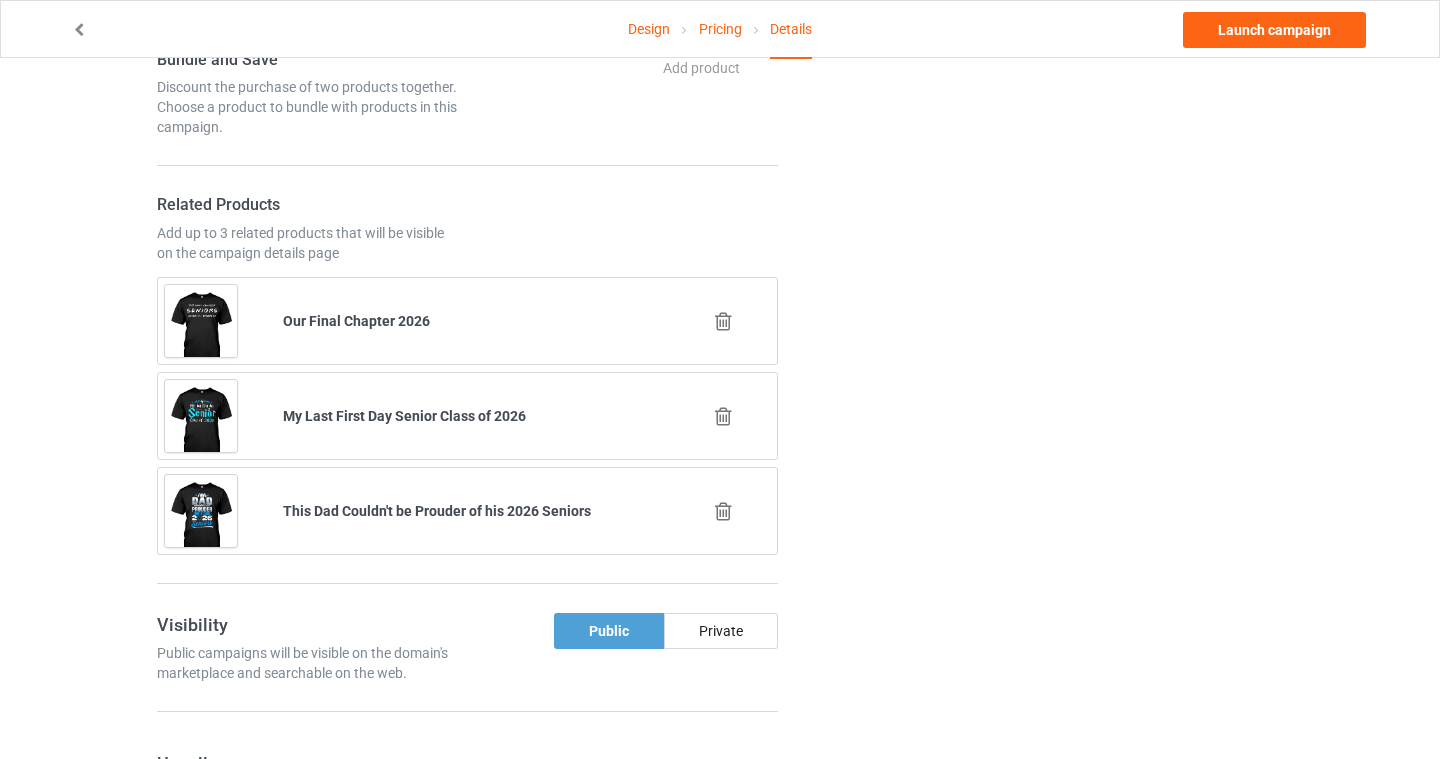 click at bounding box center (723, 511) 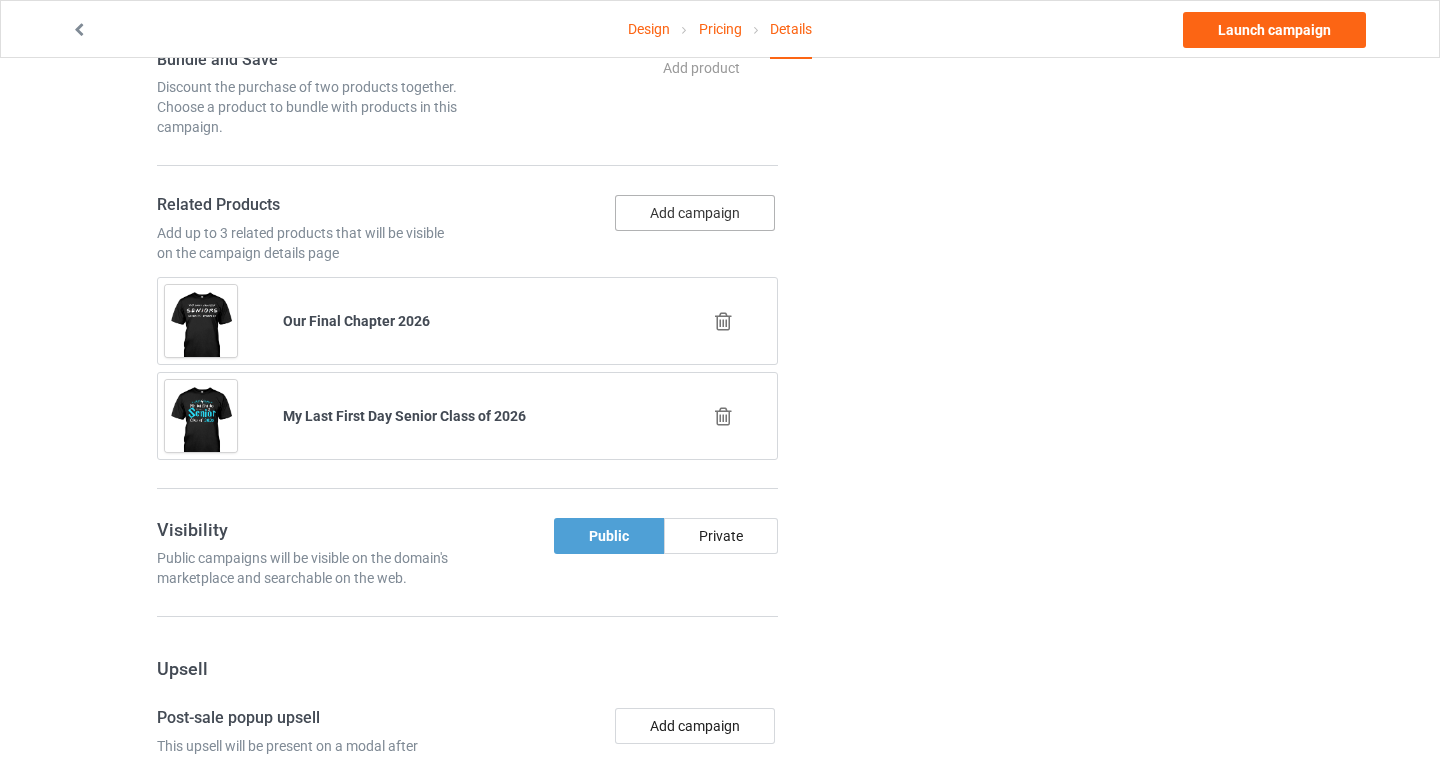 click on "Add campaign" at bounding box center (695, 213) 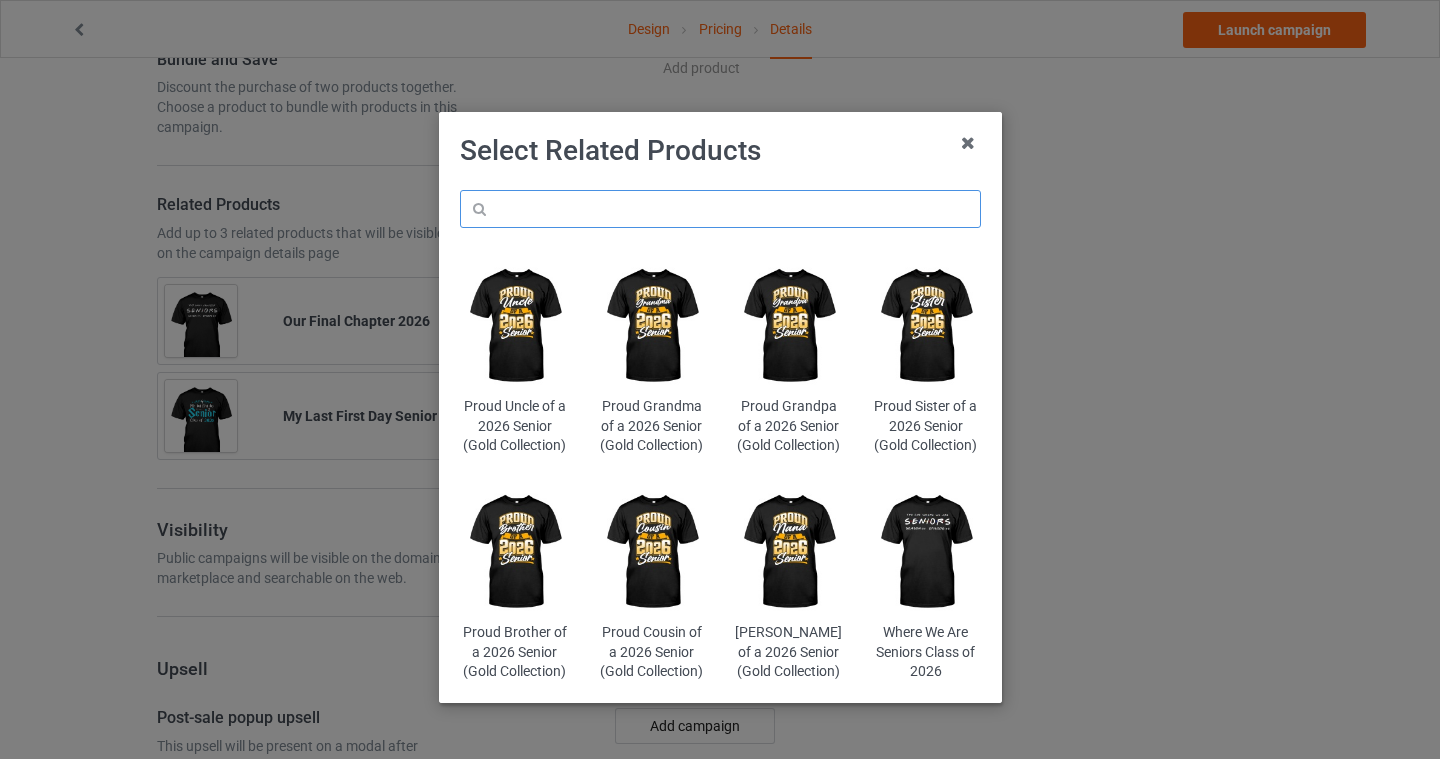 click at bounding box center (720, 209) 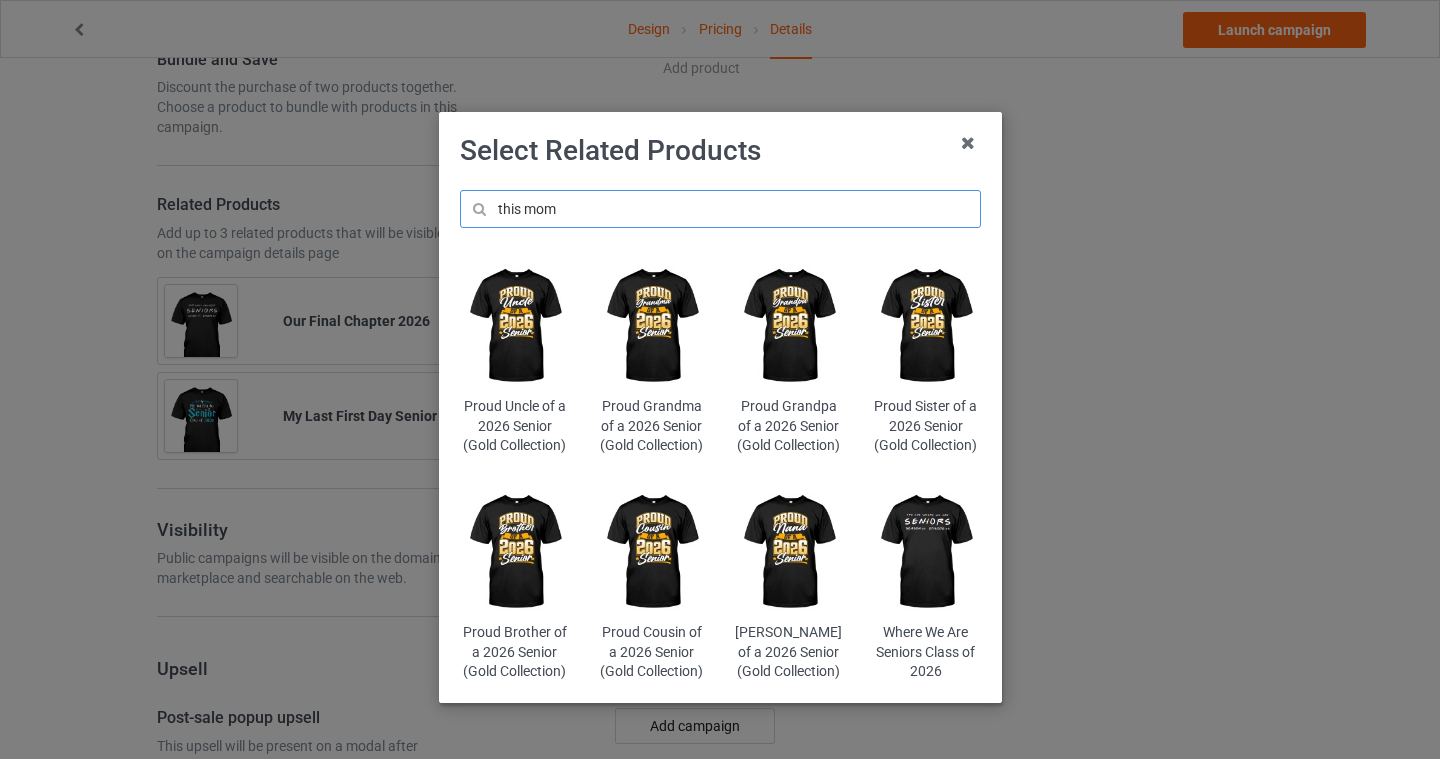 type on "this mom" 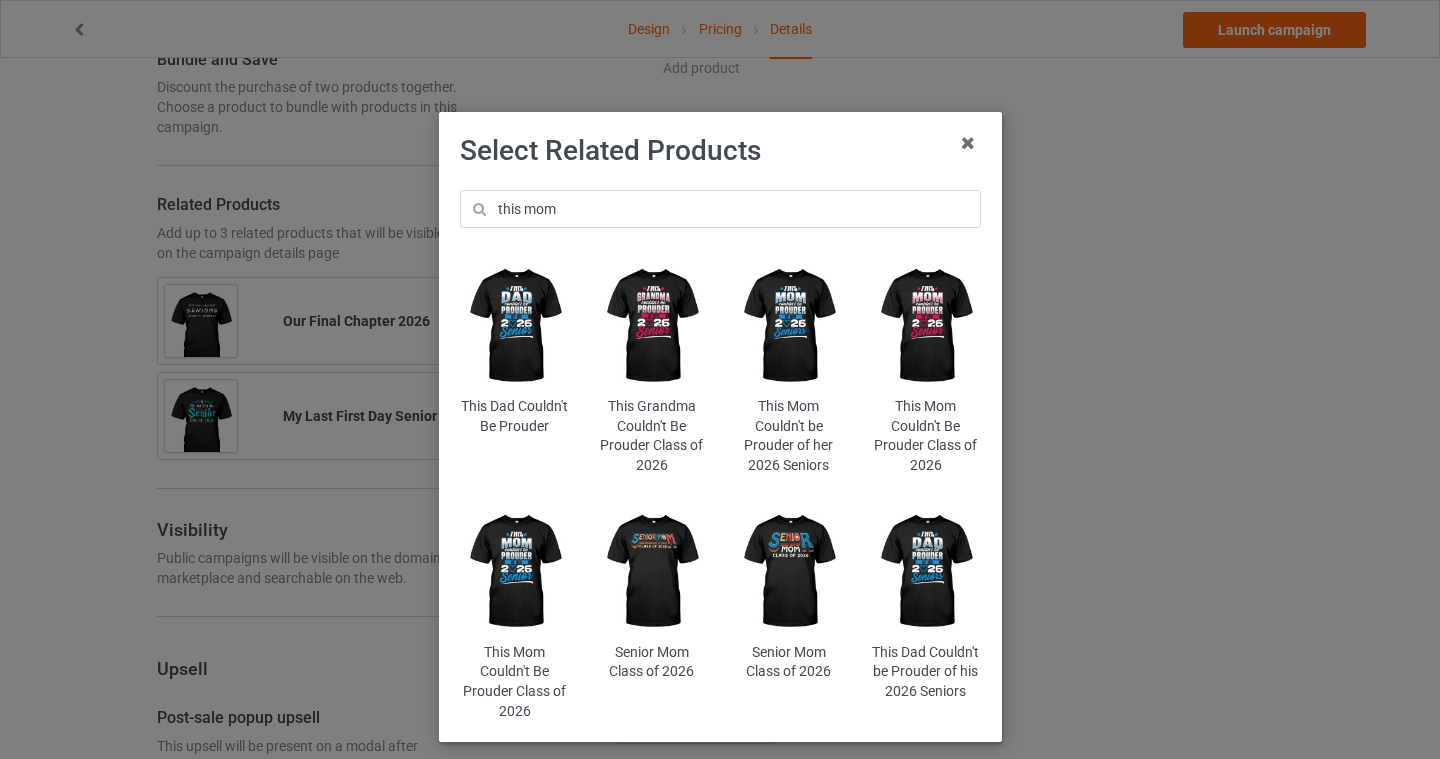 click at bounding box center (788, 326) 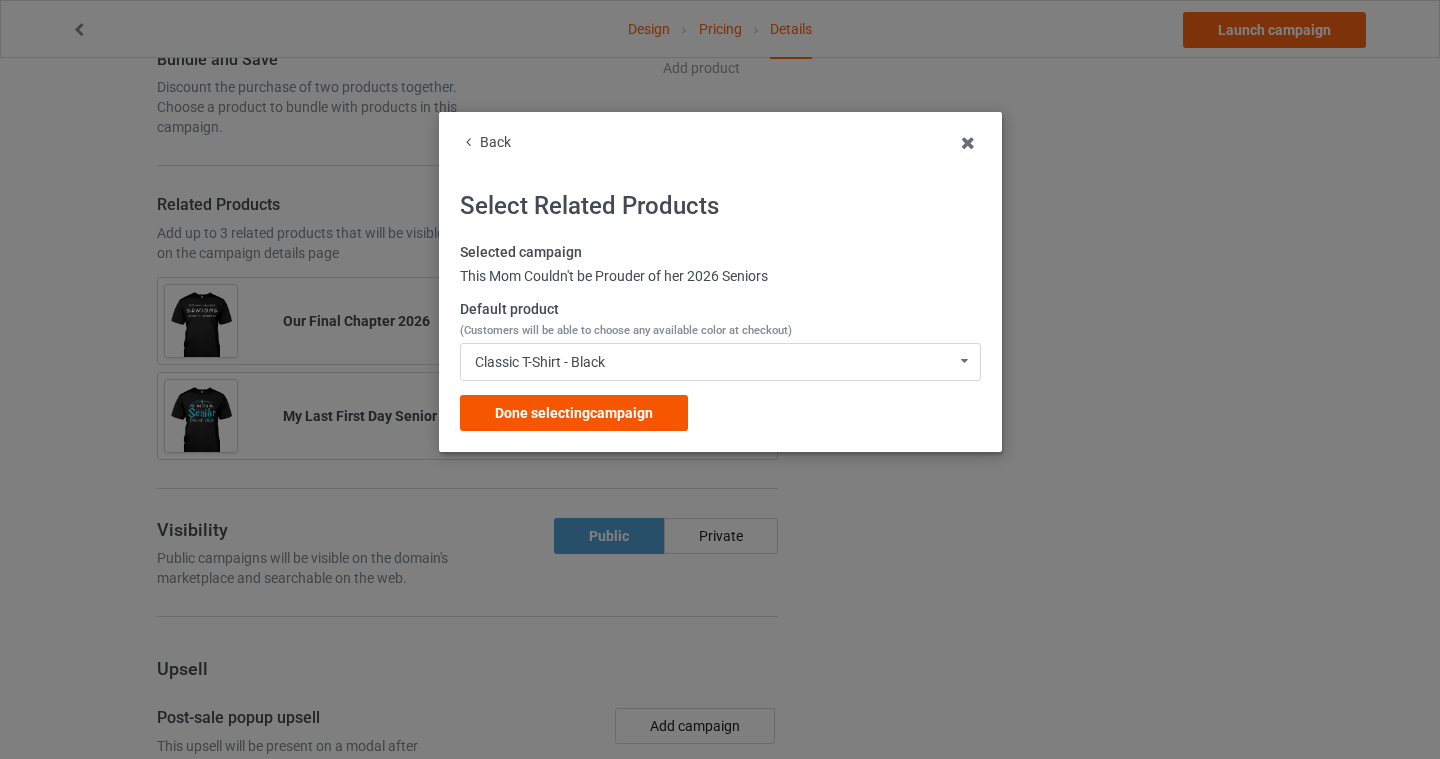 click on "Done selecting  campaign" at bounding box center (574, 413) 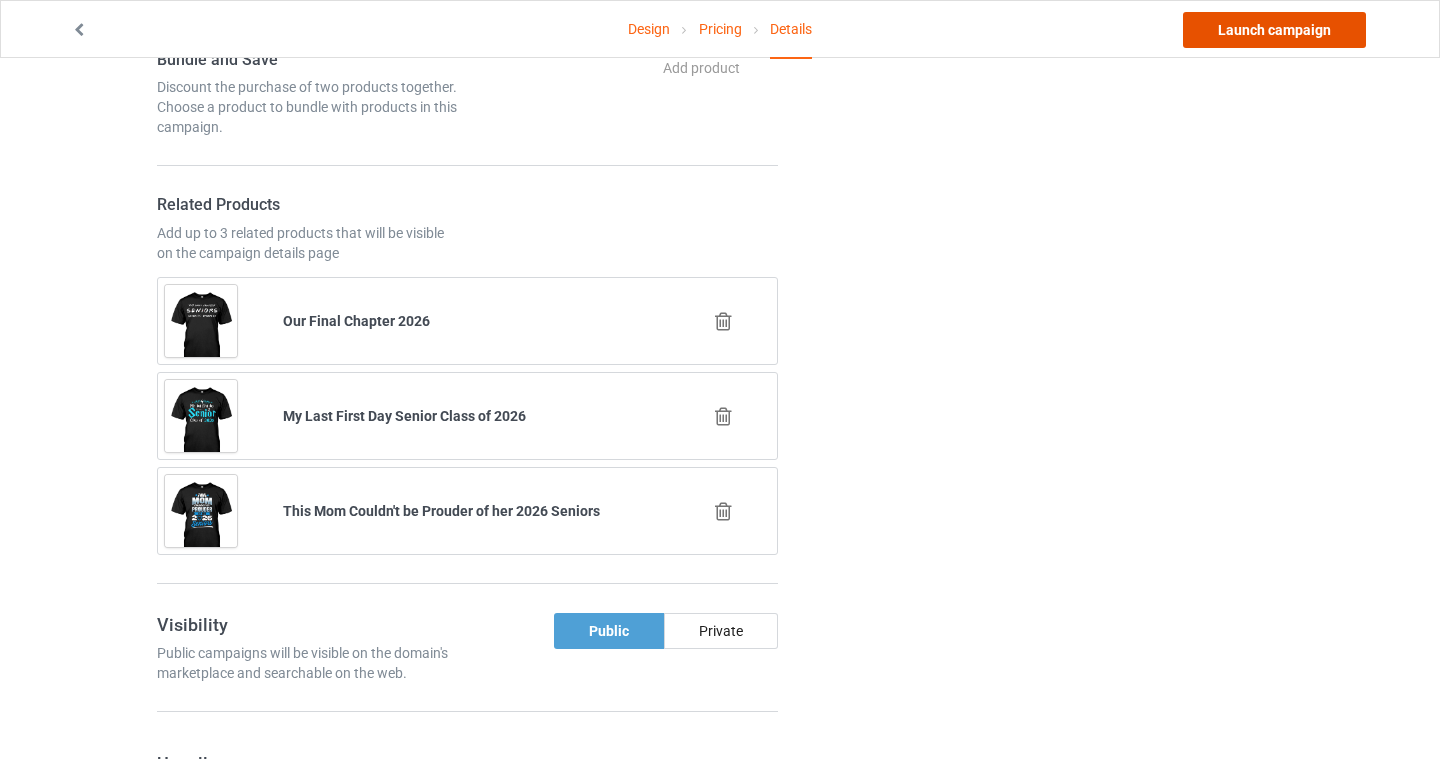 click on "Launch campaign" at bounding box center (1274, 30) 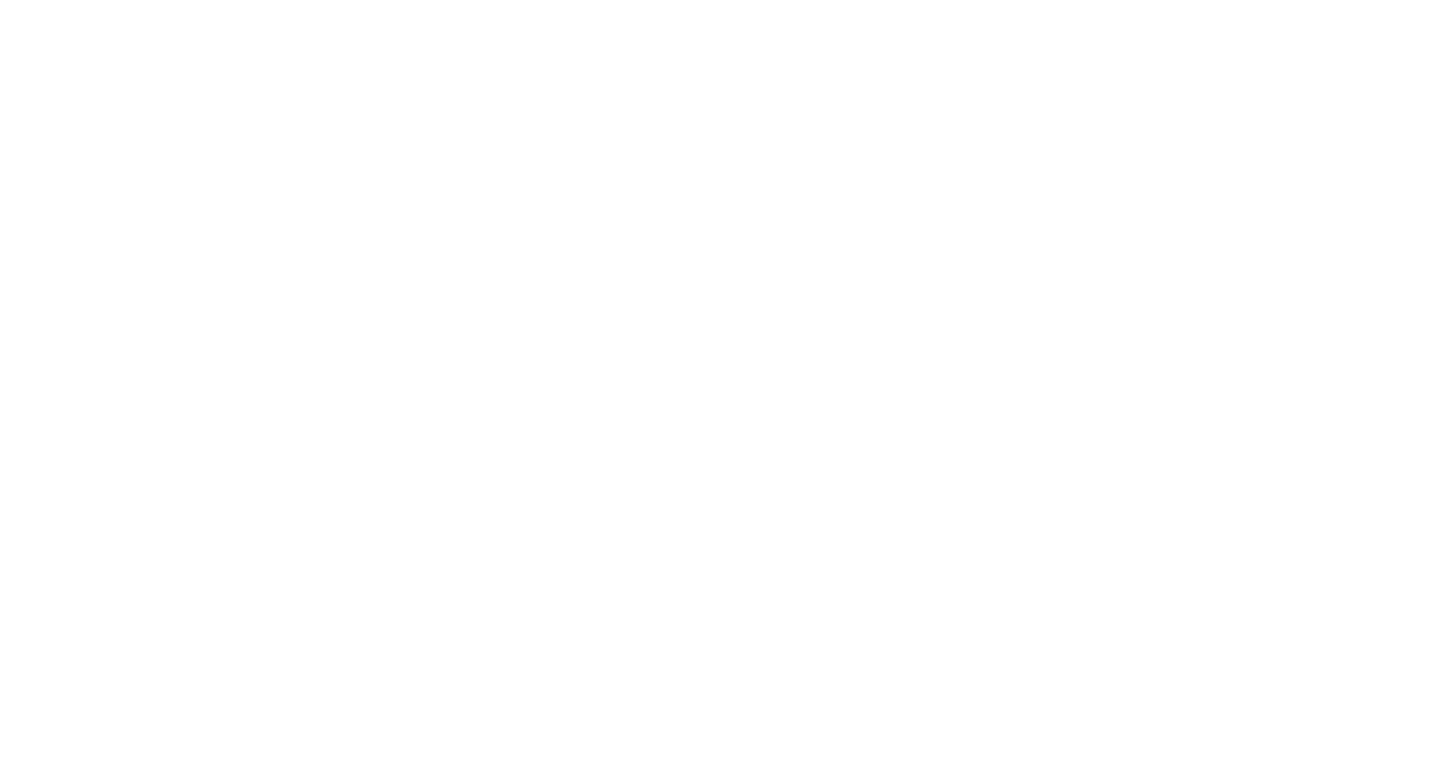 scroll, scrollTop: 0, scrollLeft: 0, axis: both 